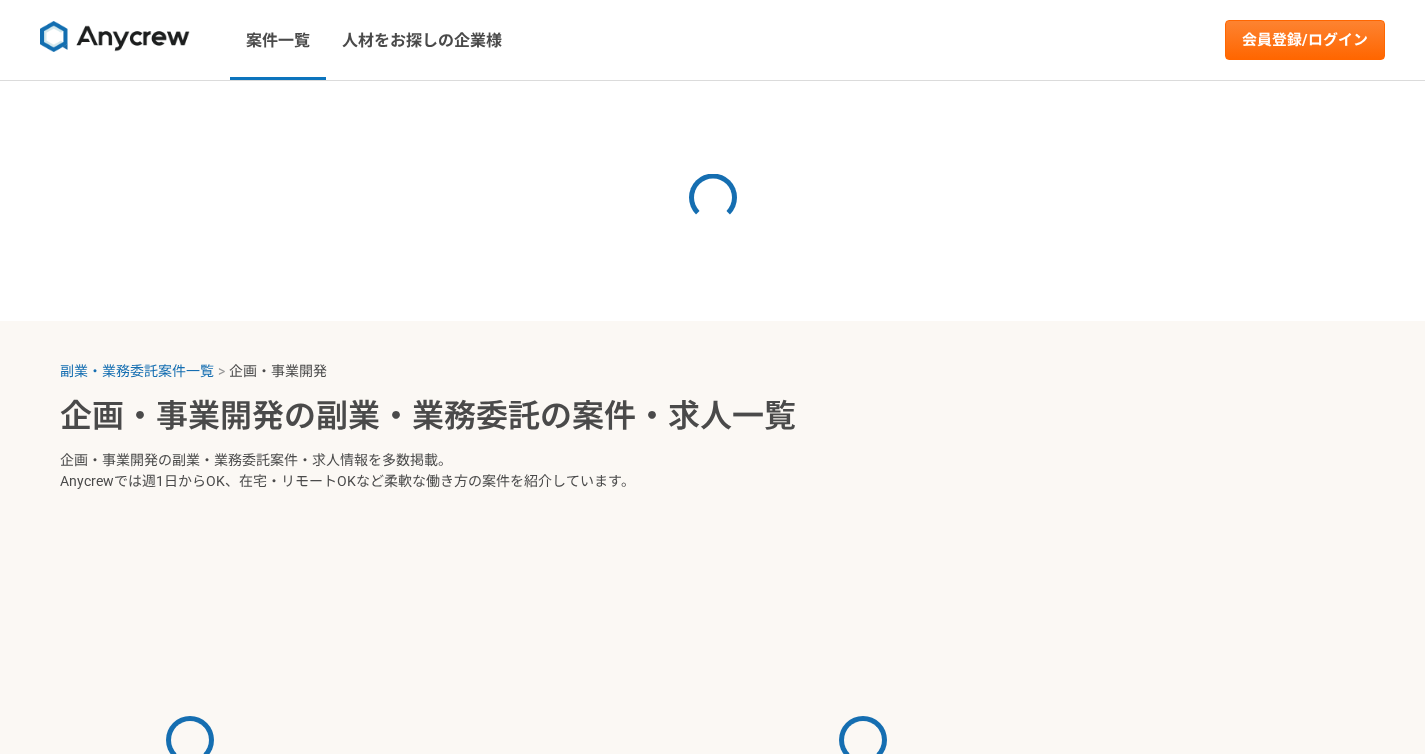 scroll, scrollTop: 0, scrollLeft: 0, axis: both 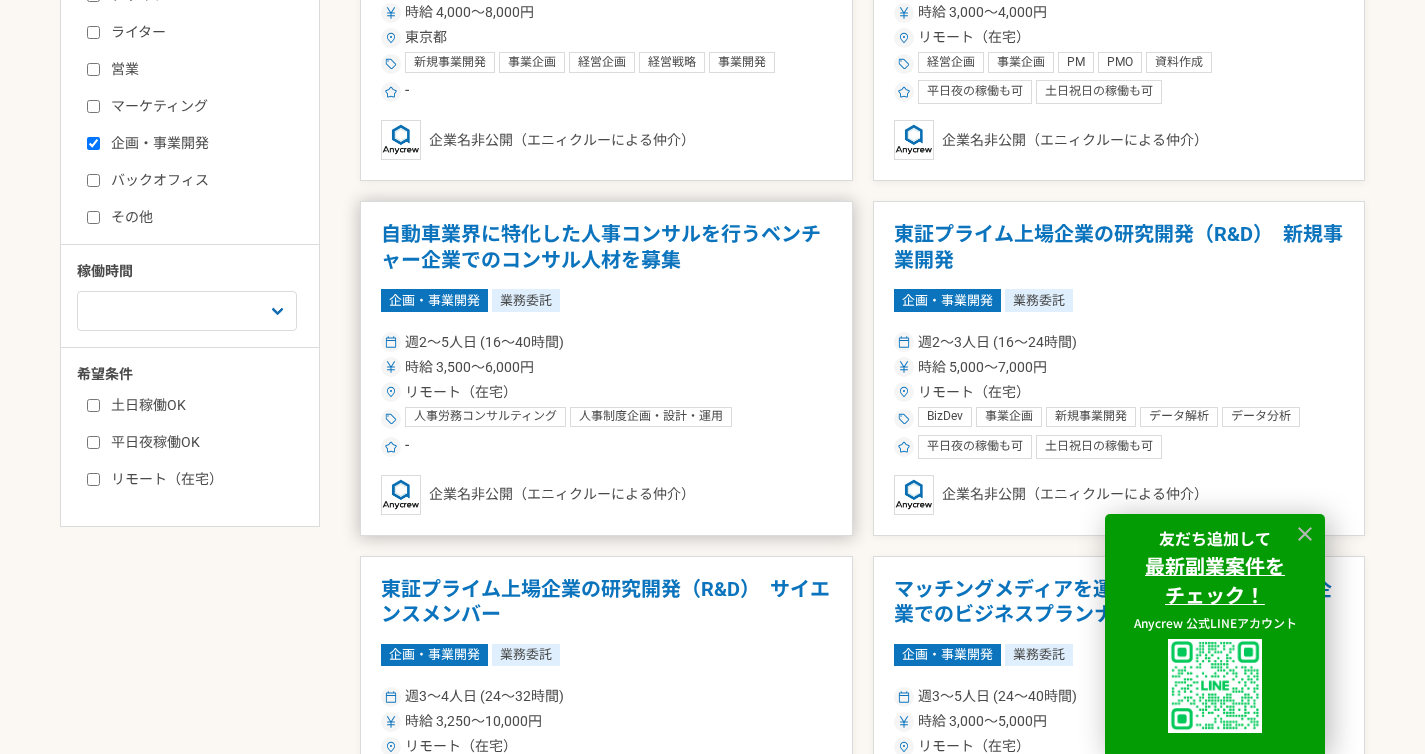 click on "自動車業界に特化した人事コンサルを行うベンチャー企業でのコンサル人材を募集" at bounding box center (606, 247) 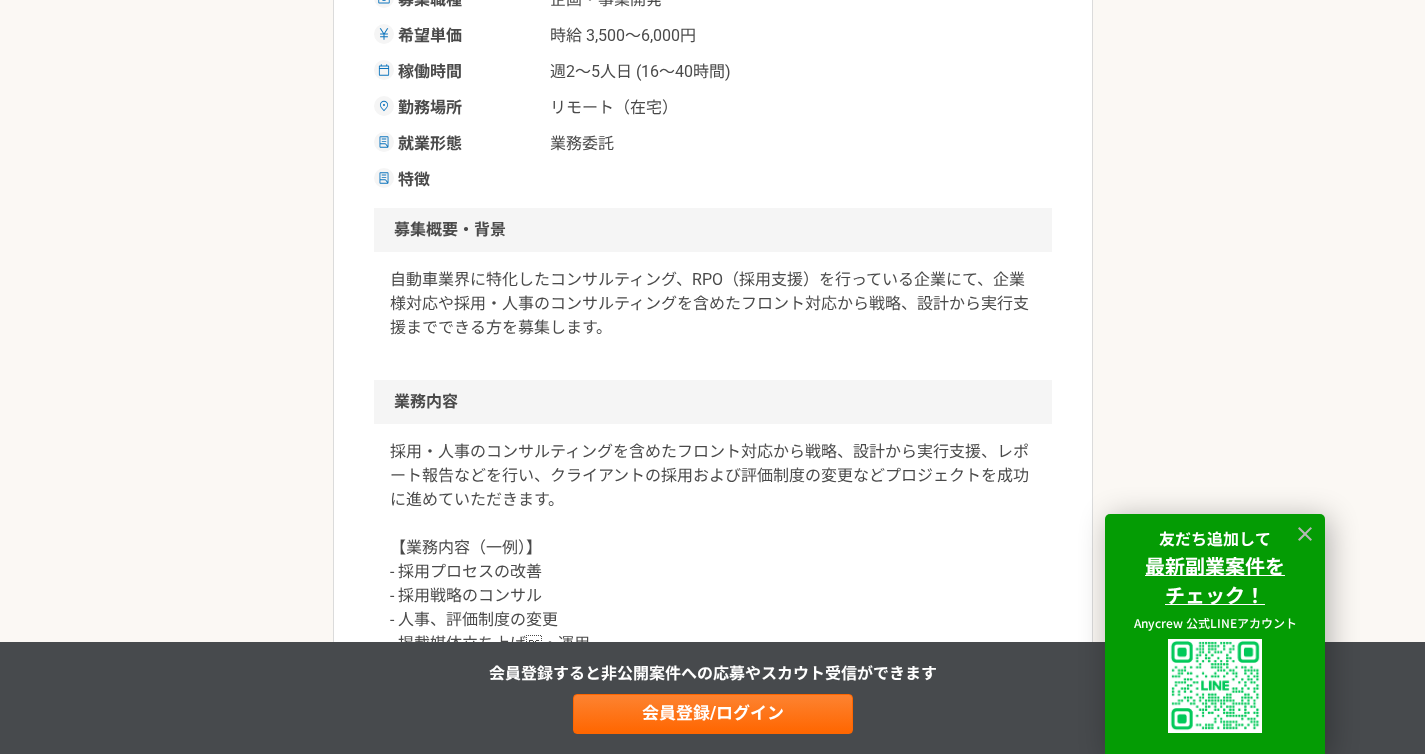 scroll, scrollTop: 582, scrollLeft: 0, axis: vertical 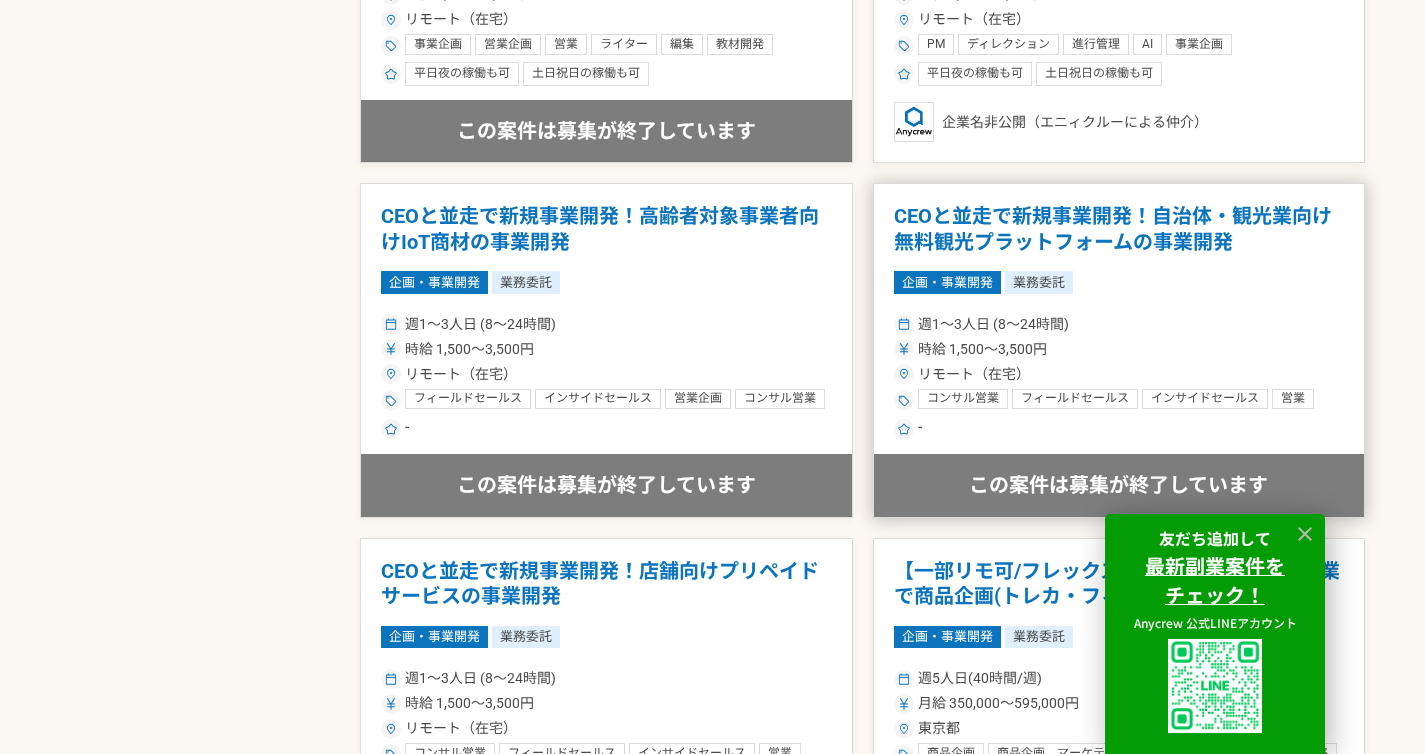 click on "CEOと並走で新規事業開発！自治体・観光業向け無料観光プラットフォームの事業開発" at bounding box center [1119, 229] 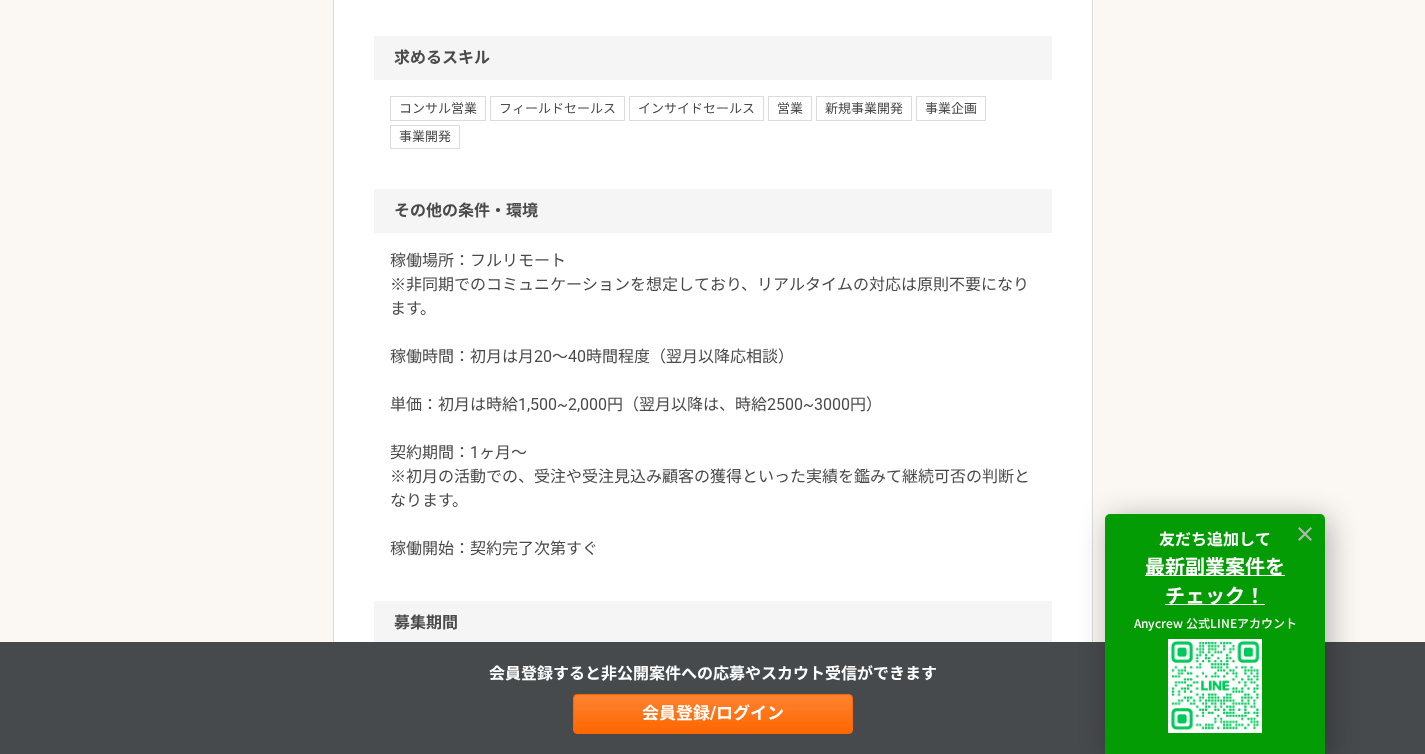 scroll, scrollTop: 1993, scrollLeft: 0, axis: vertical 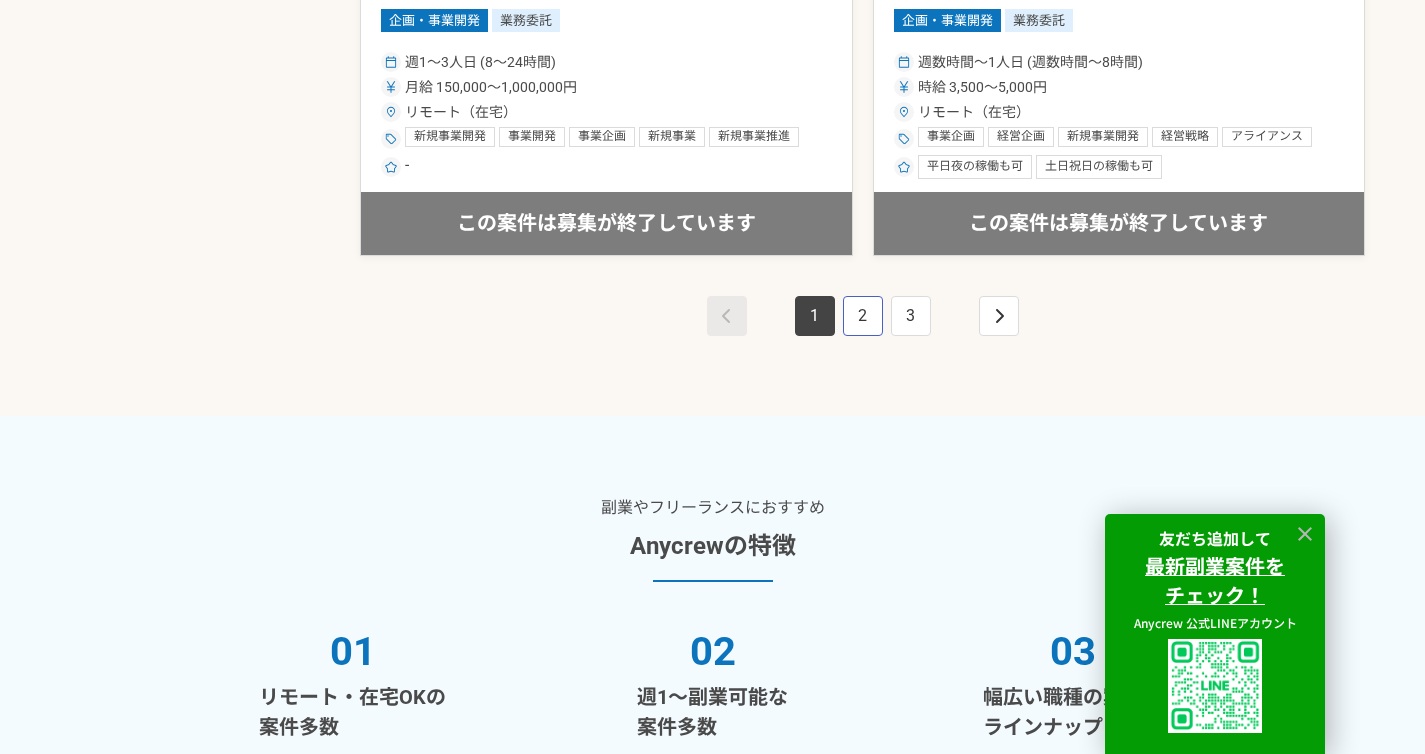 click on "2" at bounding box center (863, 316) 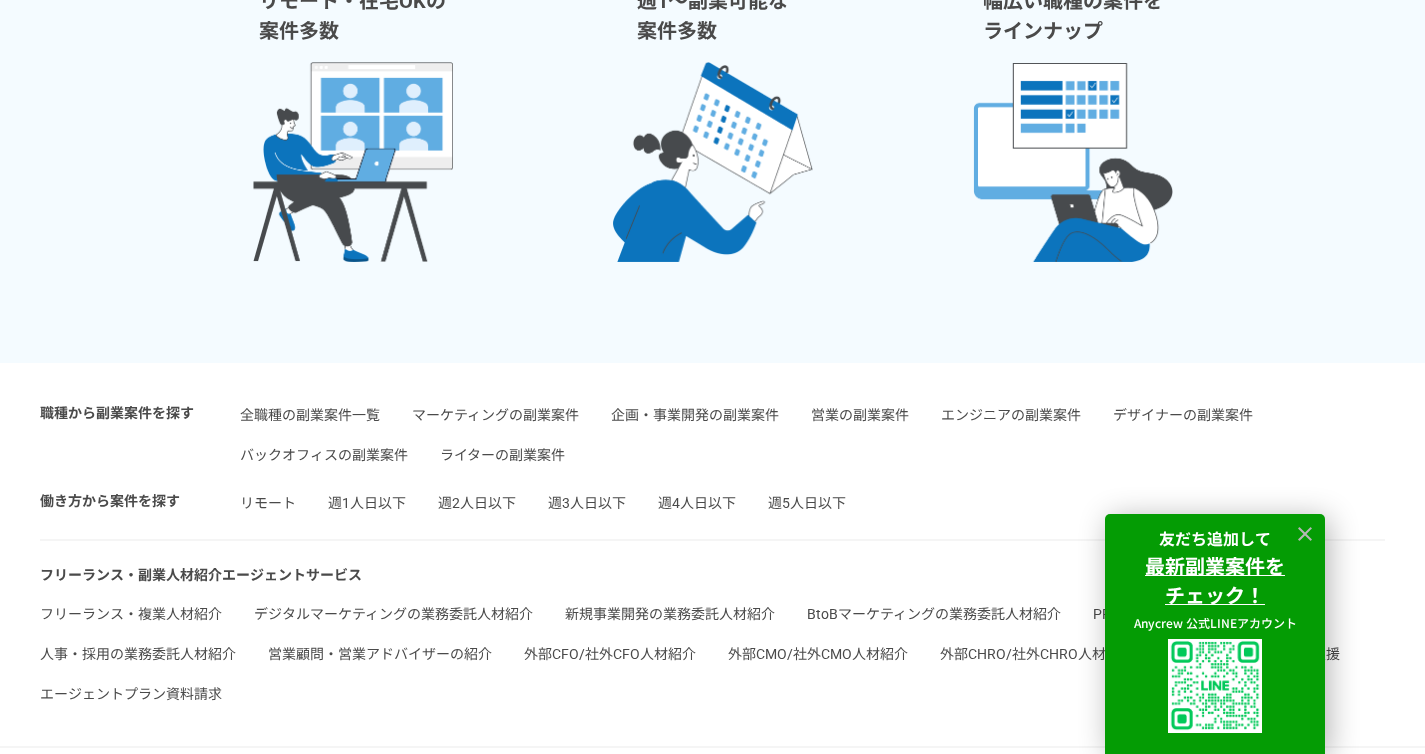 scroll, scrollTop: 4714, scrollLeft: 0, axis: vertical 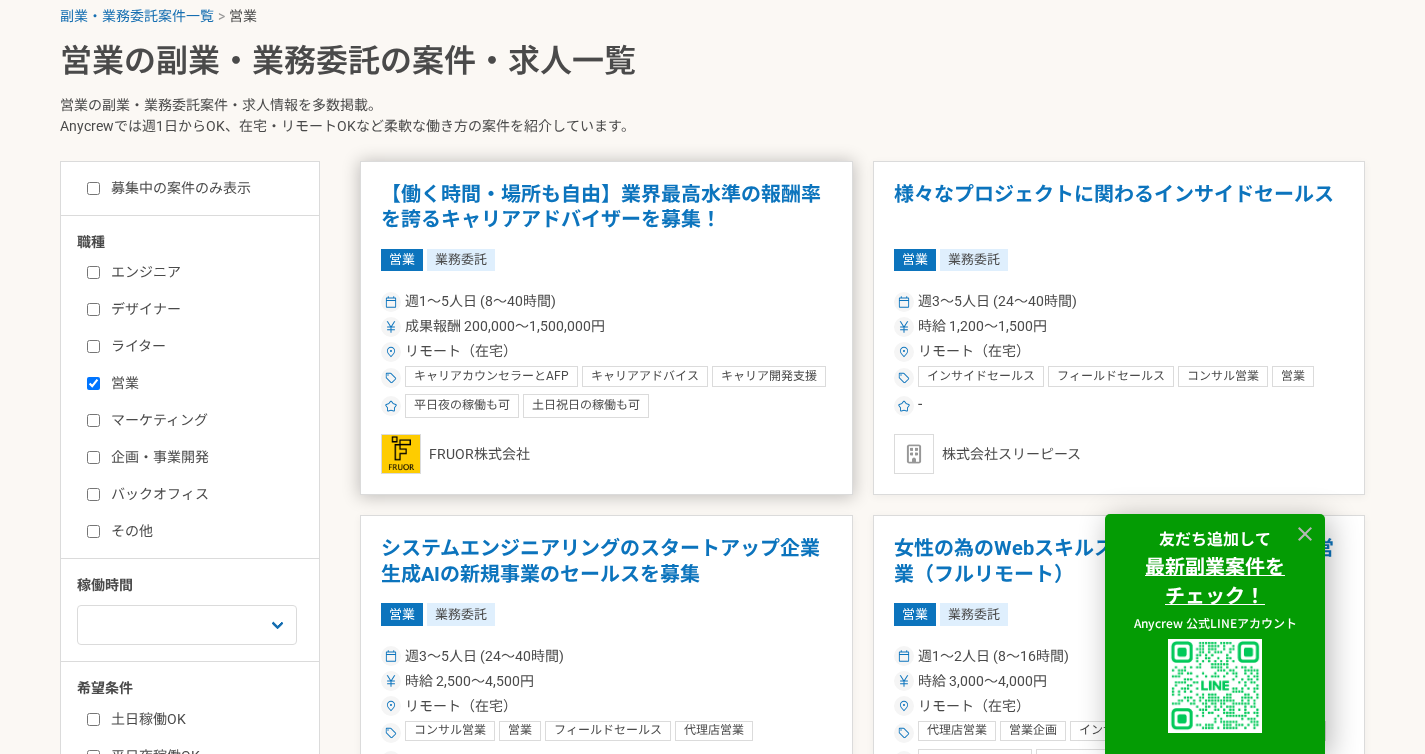 click on "【働く時間・場所も自由】業界最高水準の報酬率を誇るキャリアアドバイザーを募集！" at bounding box center [606, 207] 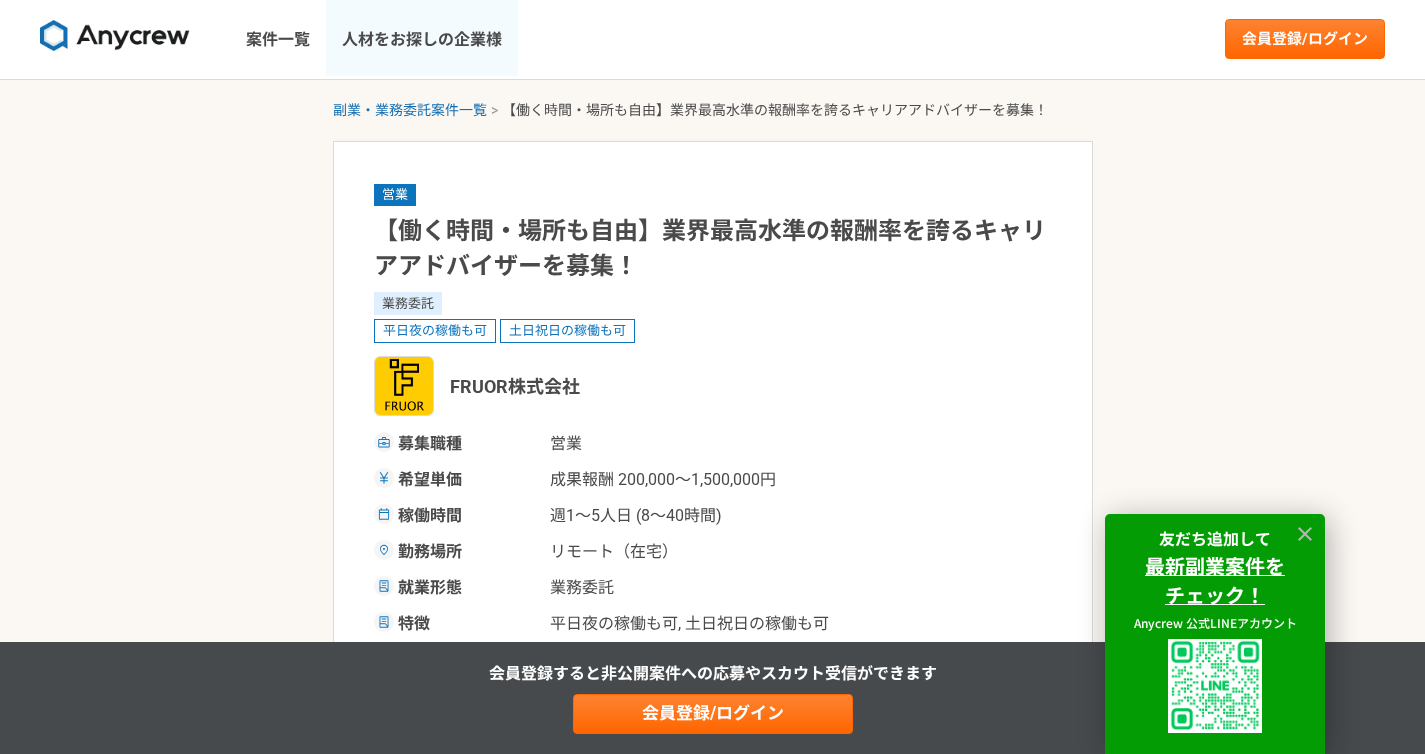 scroll, scrollTop: 0, scrollLeft: 0, axis: both 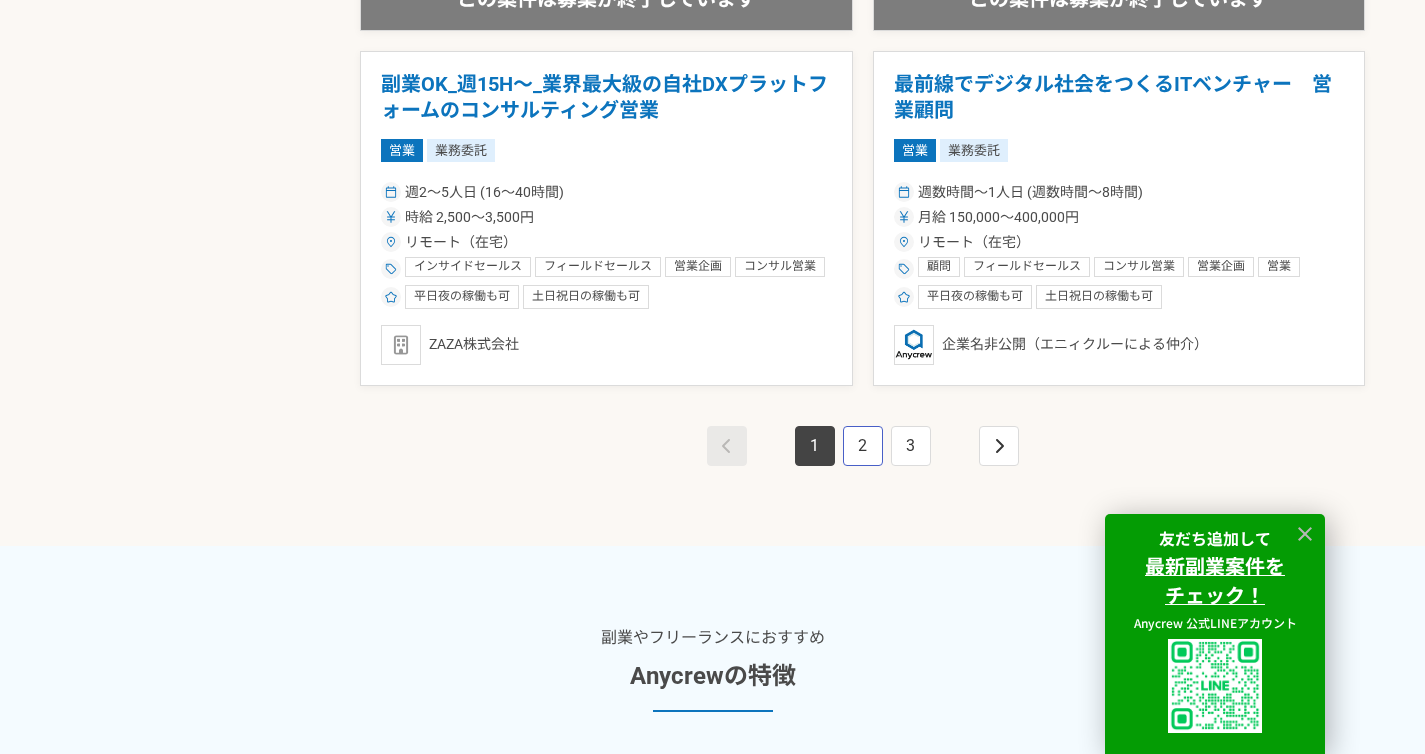 click on "2" at bounding box center (863, 446) 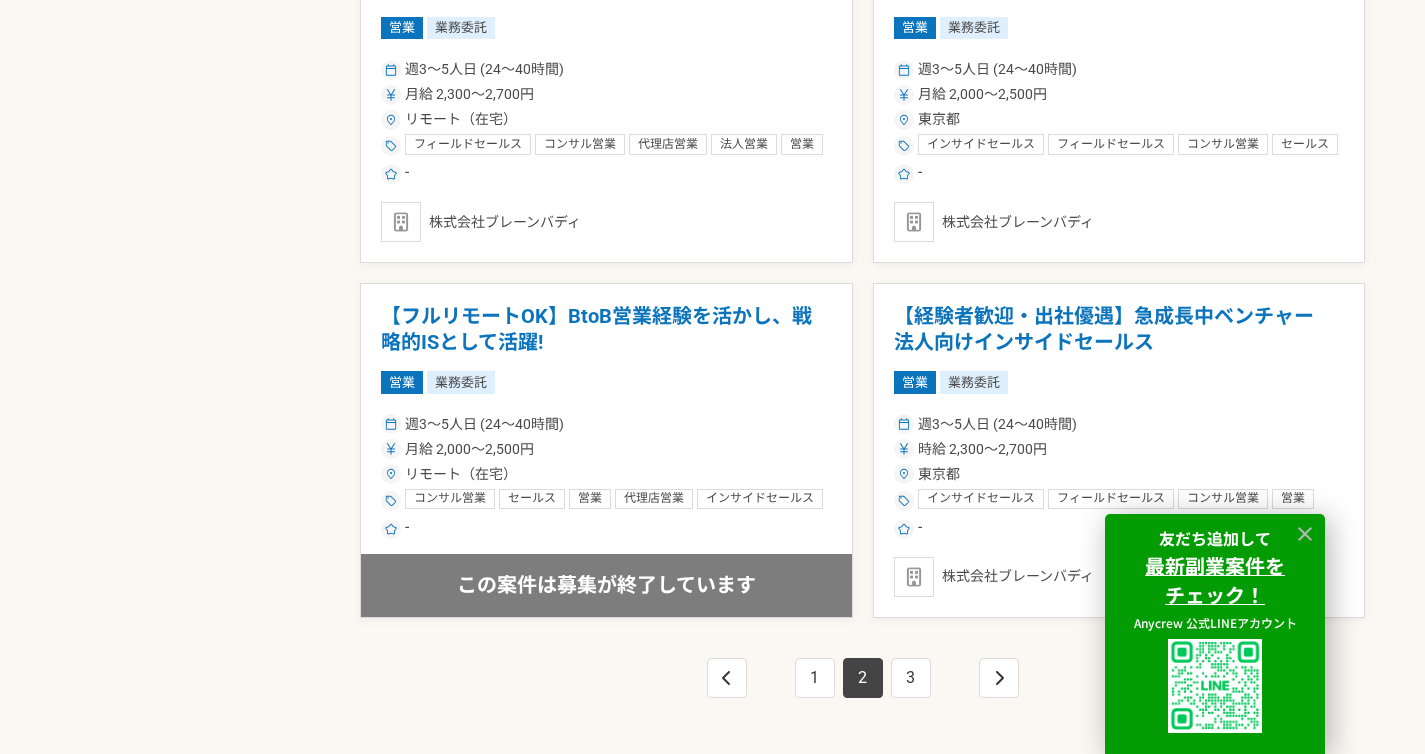 scroll, scrollTop: 3869, scrollLeft: 0, axis: vertical 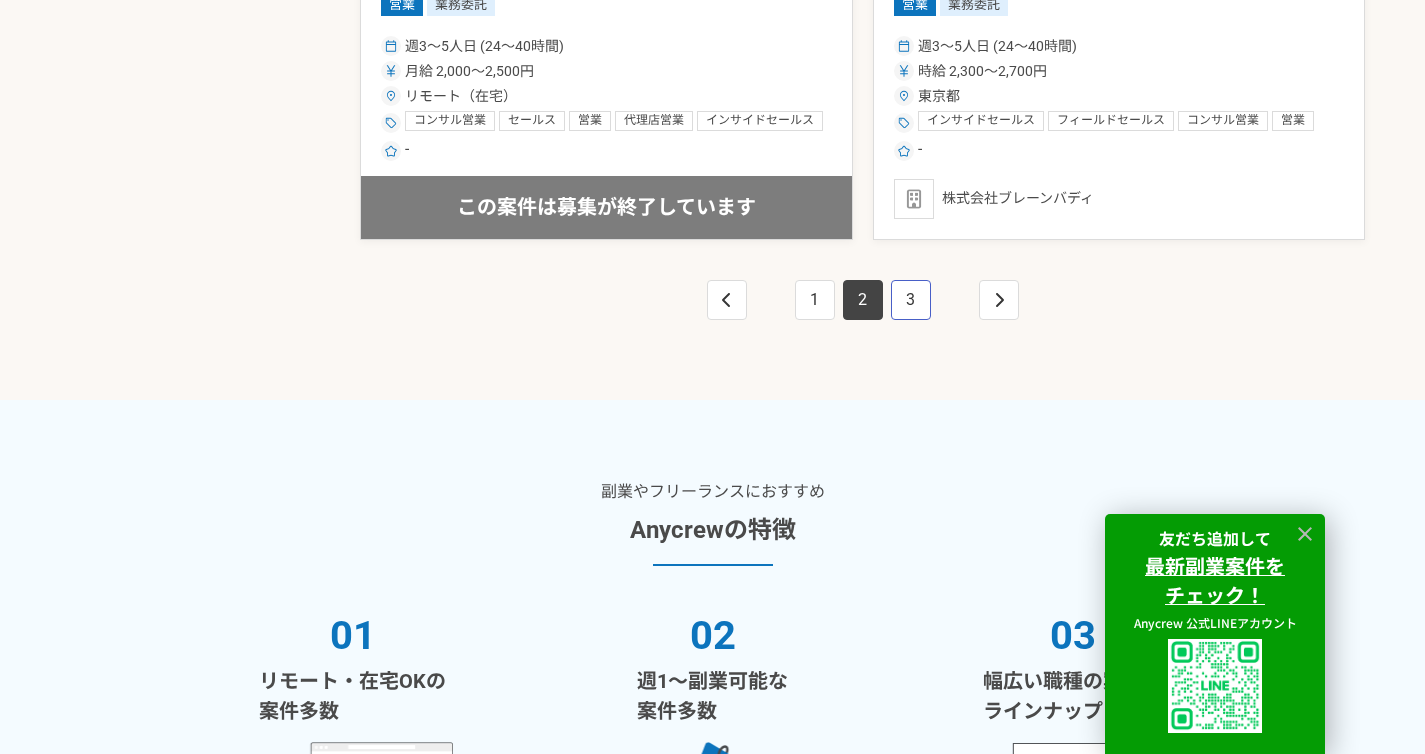 click on "3" at bounding box center [911, 300] 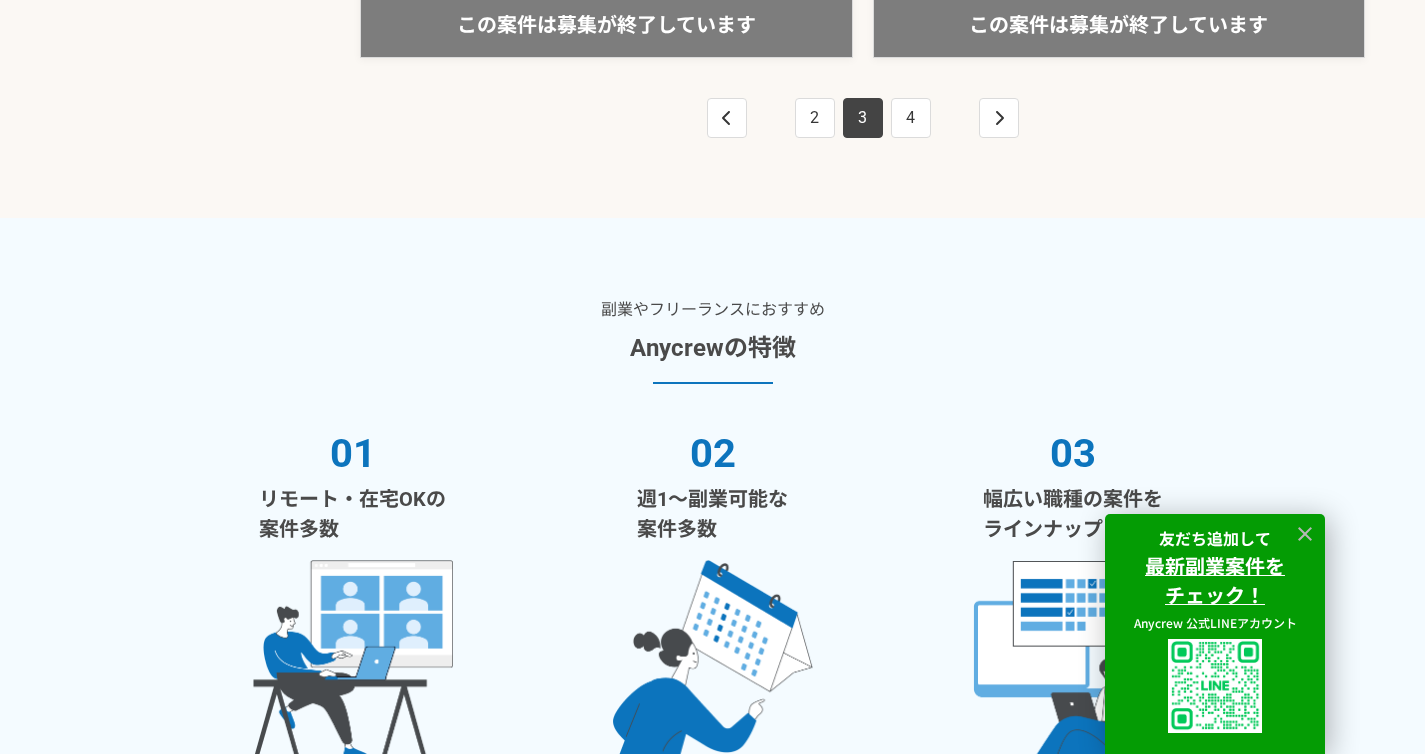 scroll, scrollTop: 4027, scrollLeft: 0, axis: vertical 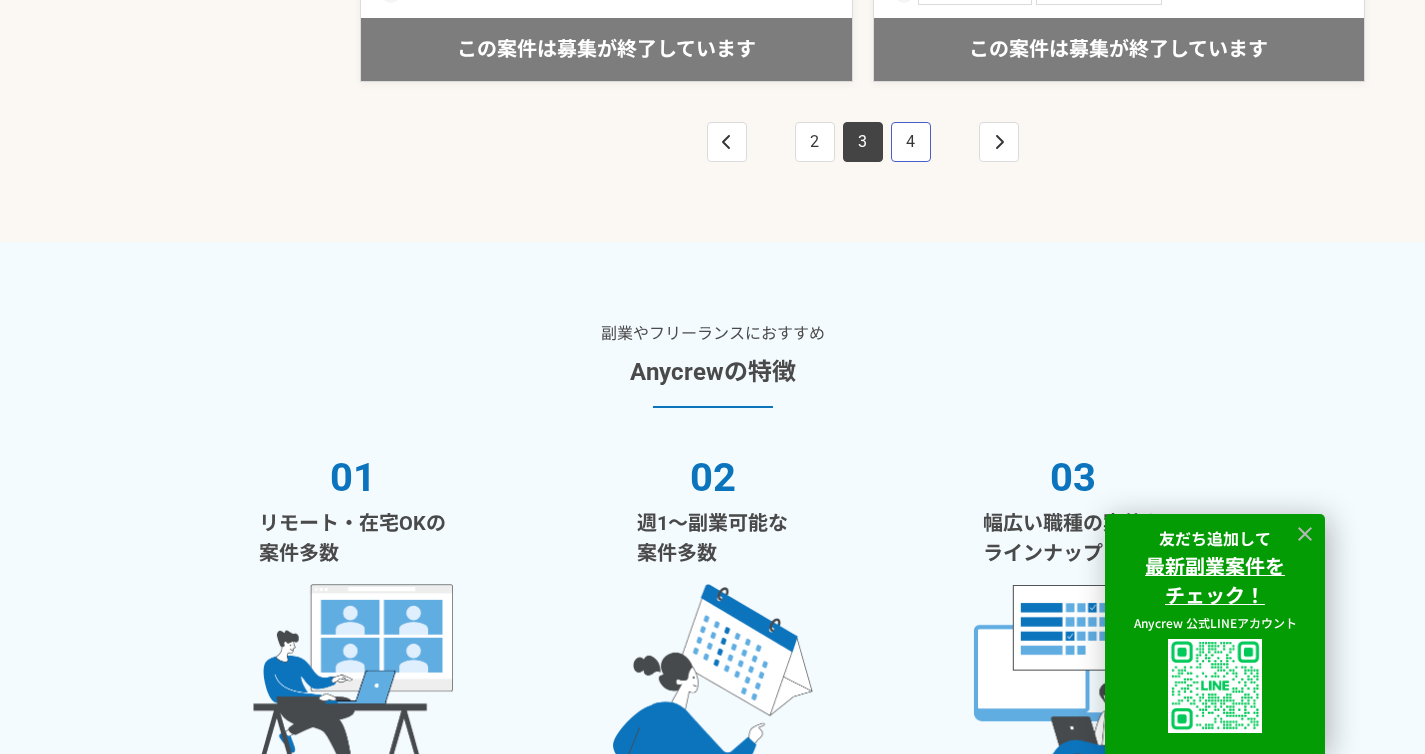 click on "4" at bounding box center [911, 142] 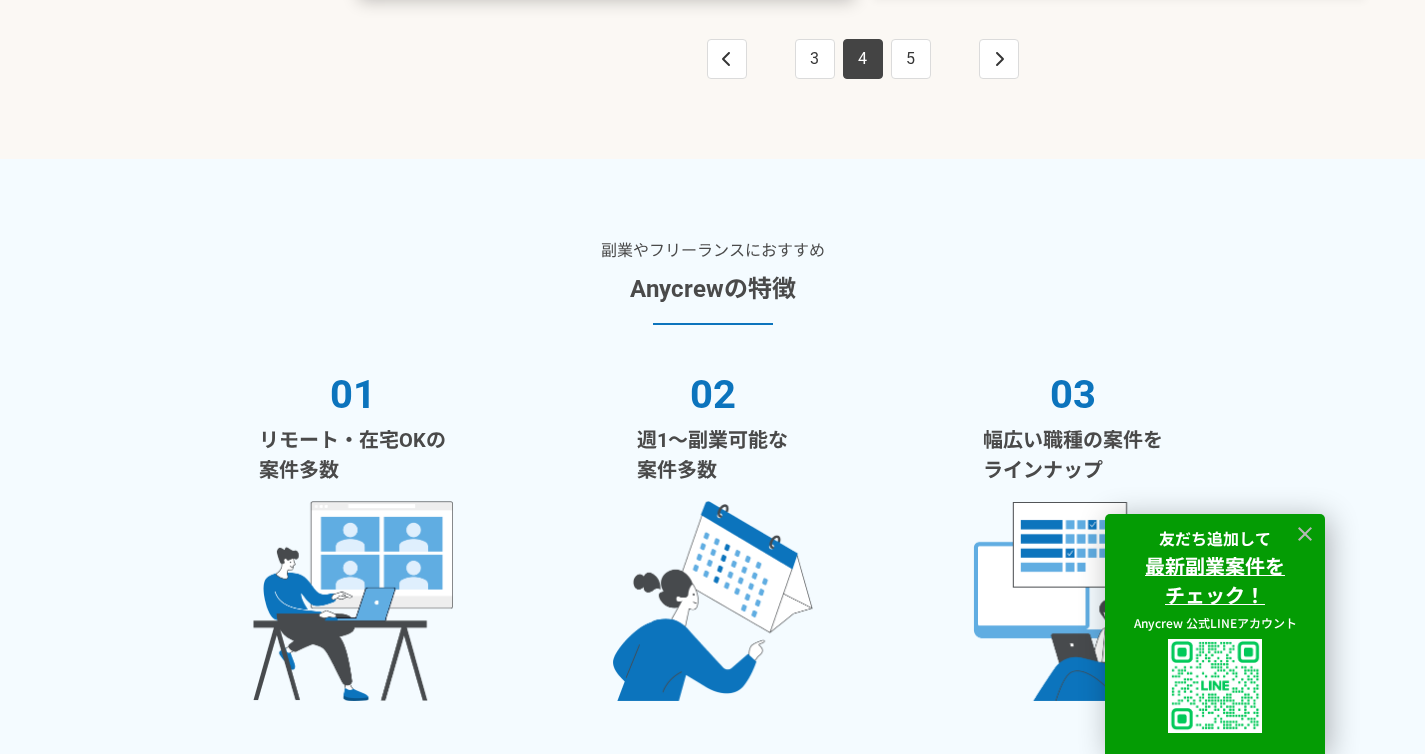 scroll, scrollTop: 3601, scrollLeft: 0, axis: vertical 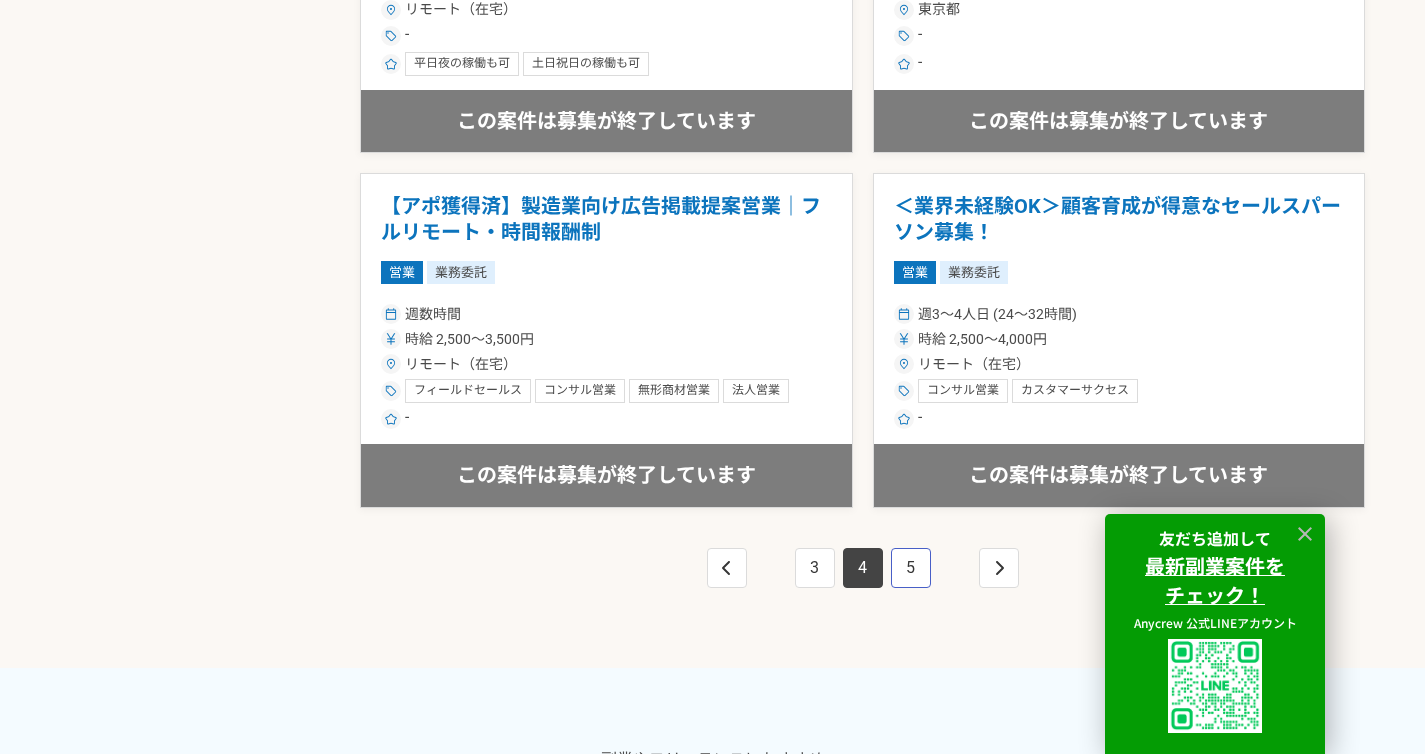 click on "5" at bounding box center [911, 568] 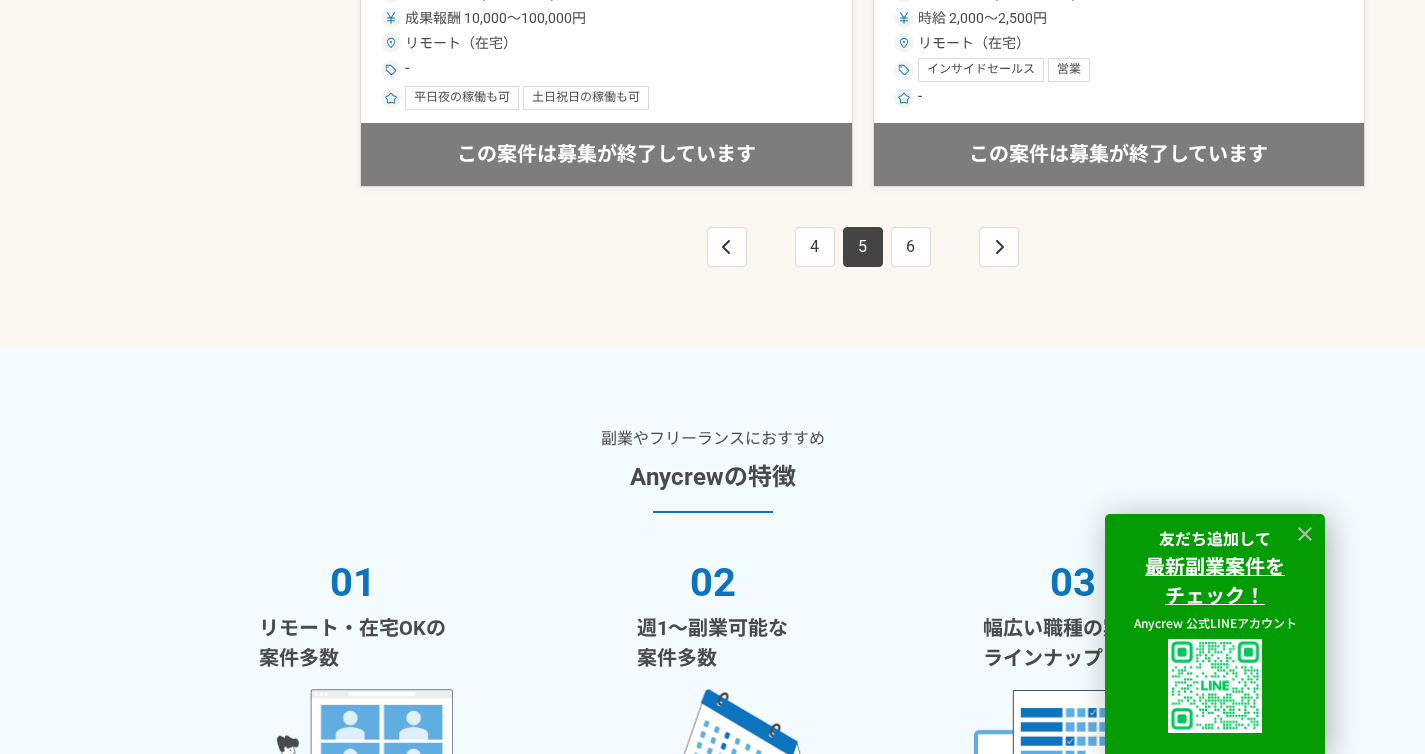 scroll, scrollTop: 3739, scrollLeft: 0, axis: vertical 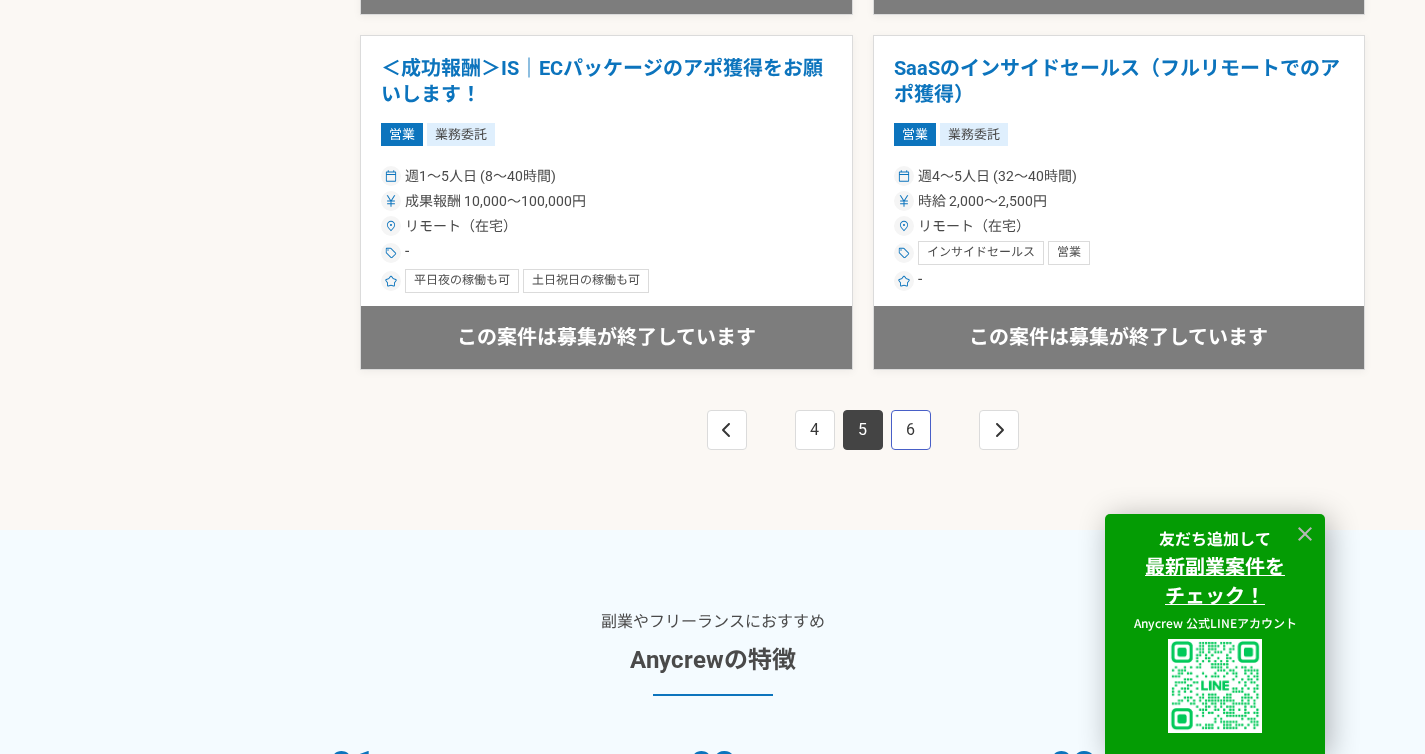 click on "6" at bounding box center [911, 430] 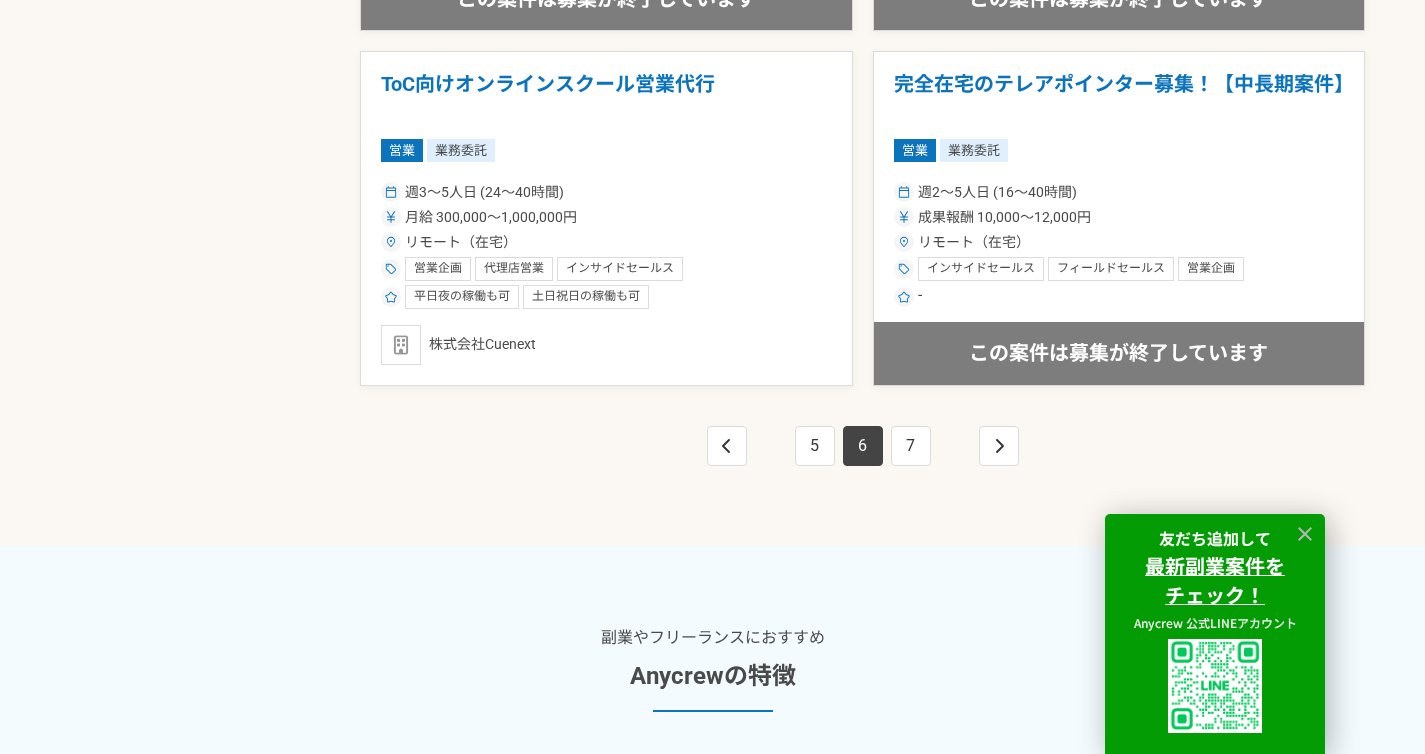 scroll, scrollTop: 3641, scrollLeft: 0, axis: vertical 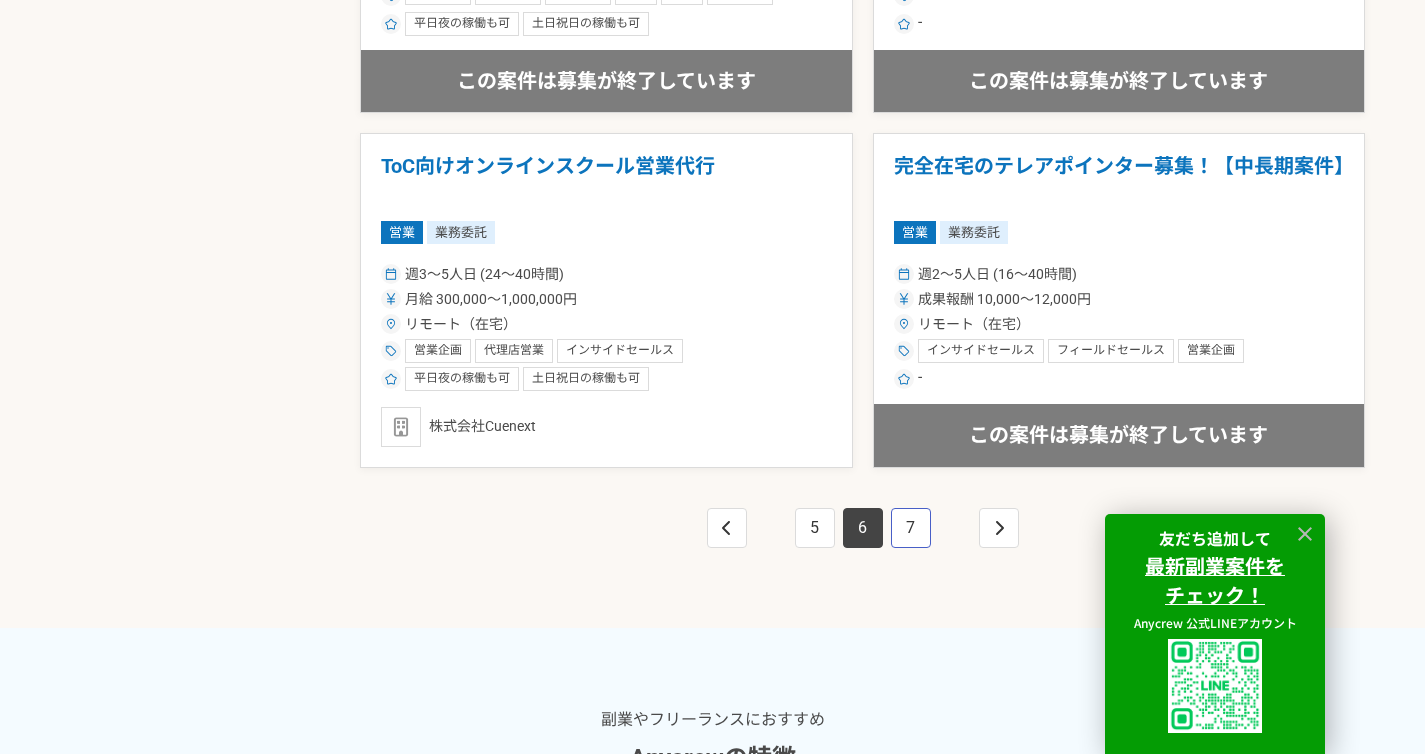 click on "7" at bounding box center (911, 528) 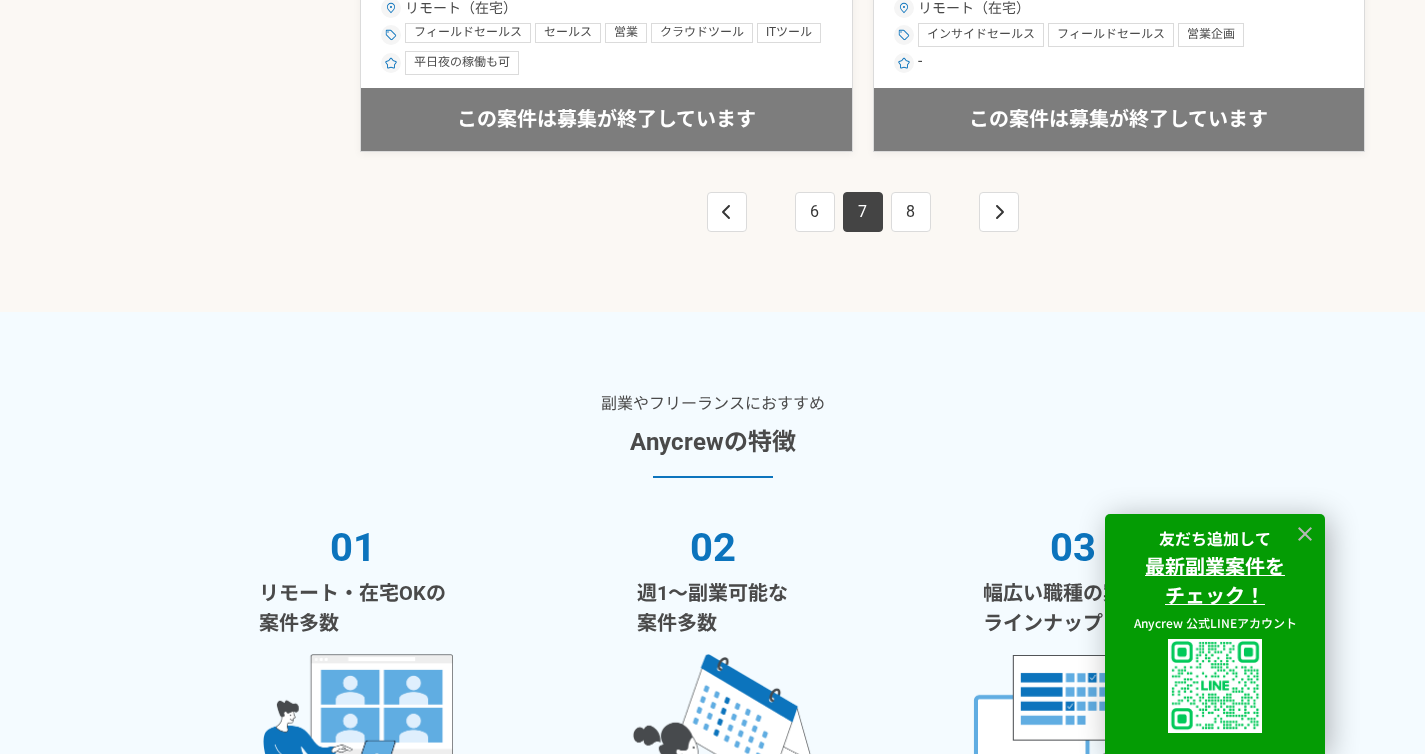 scroll, scrollTop: 3848, scrollLeft: 0, axis: vertical 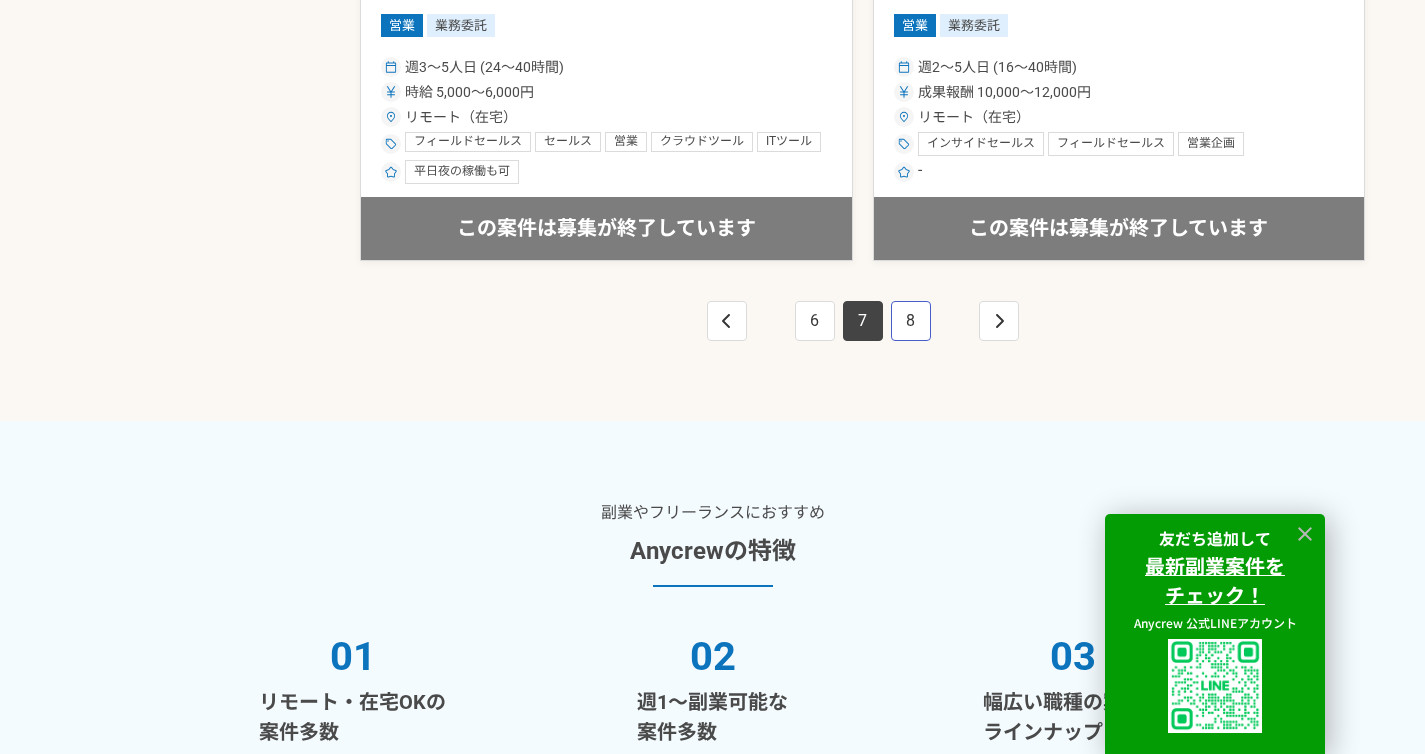 click on "8" at bounding box center [911, 321] 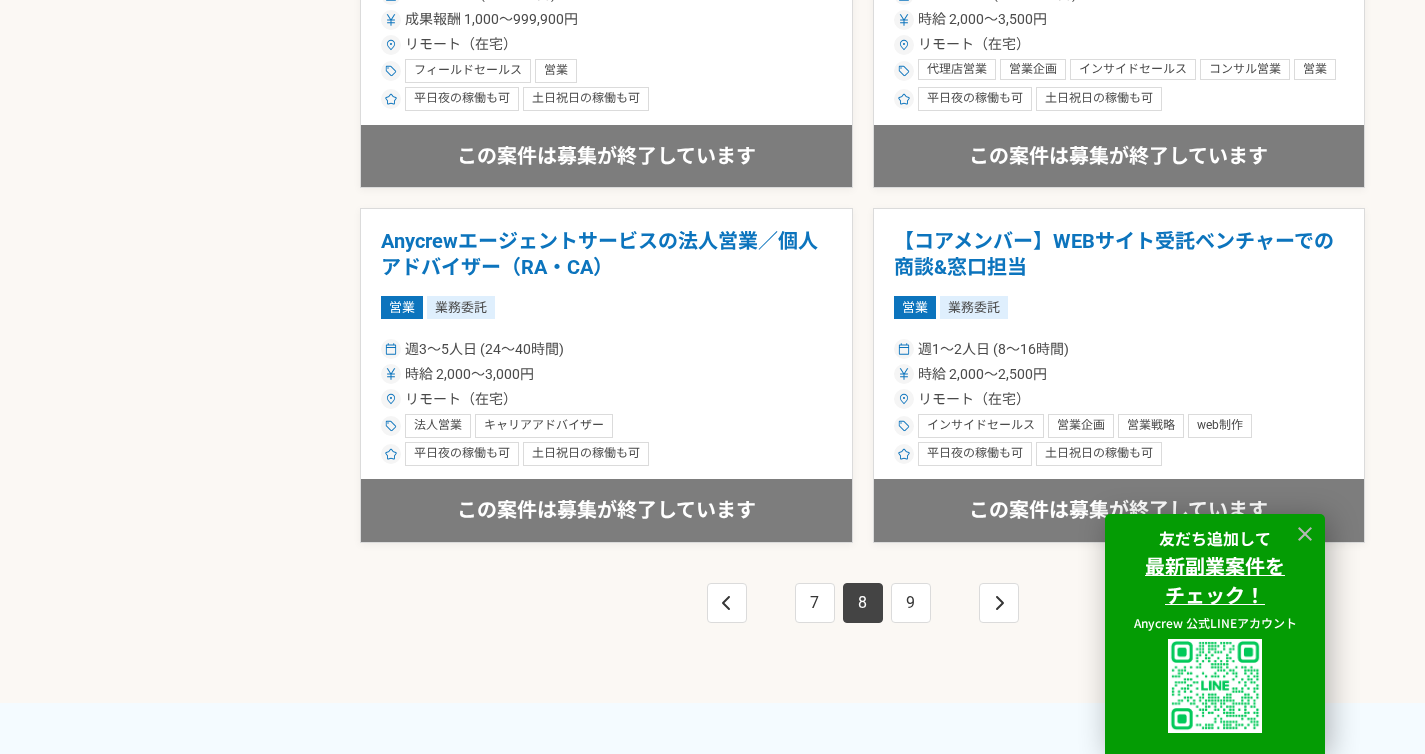 scroll, scrollTop: 3998, scrollLeft: 0, axis: vertical 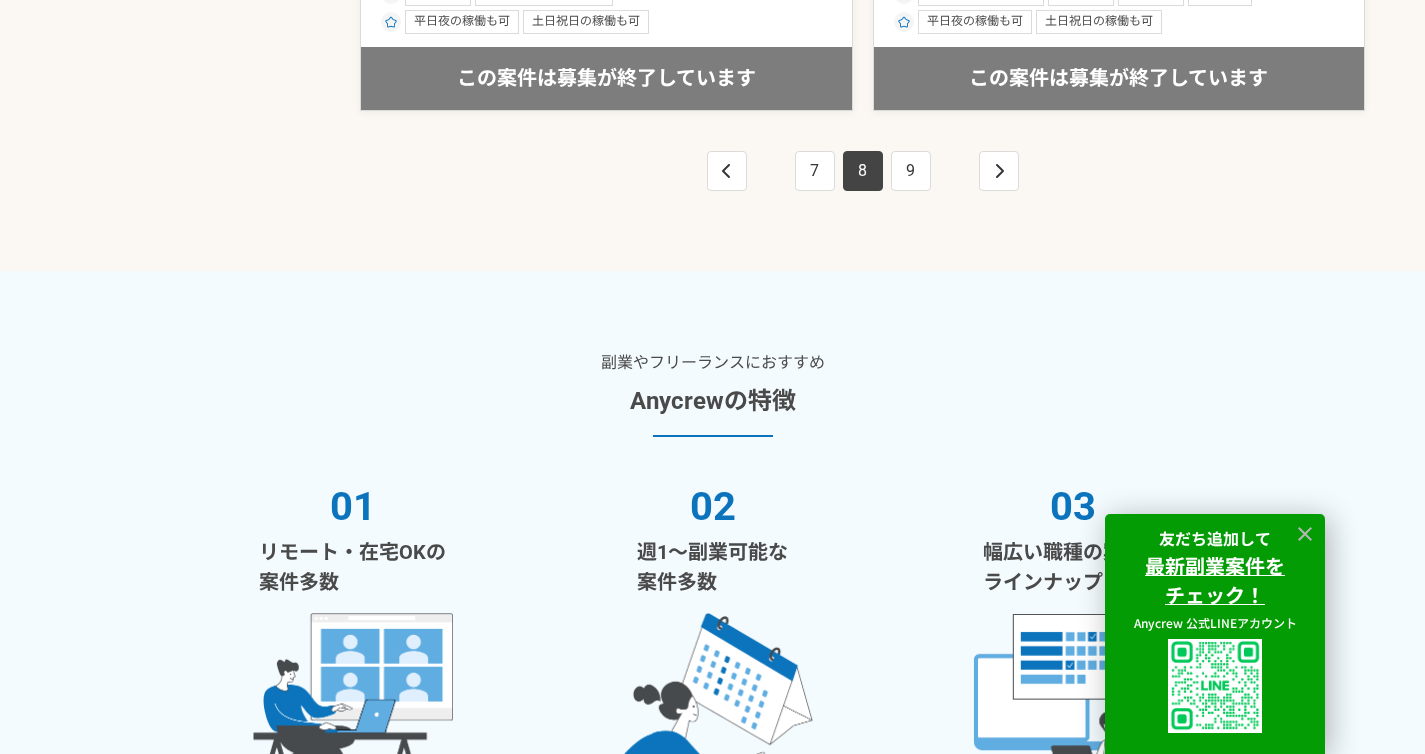click on "9" at bounding box center [911, 171] 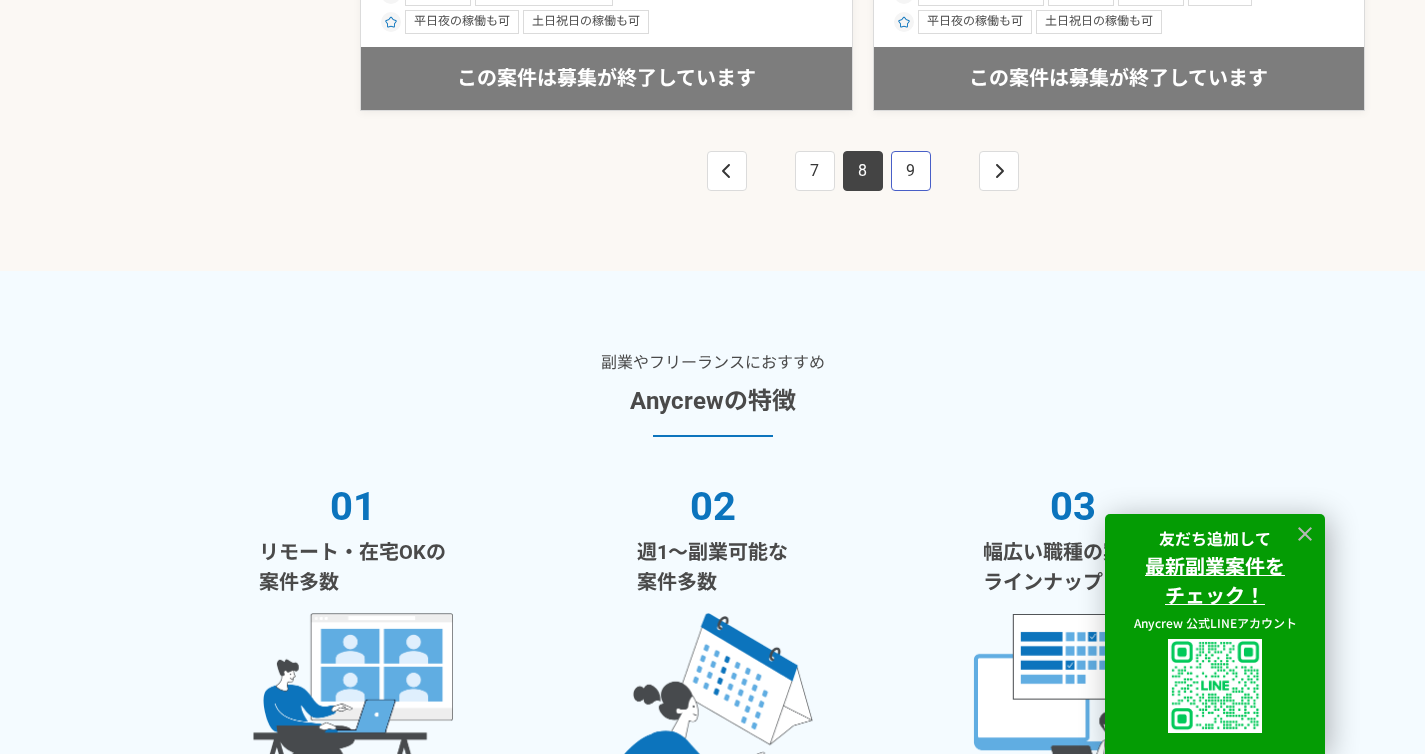 click on "9" at bounding box center [911, 171] 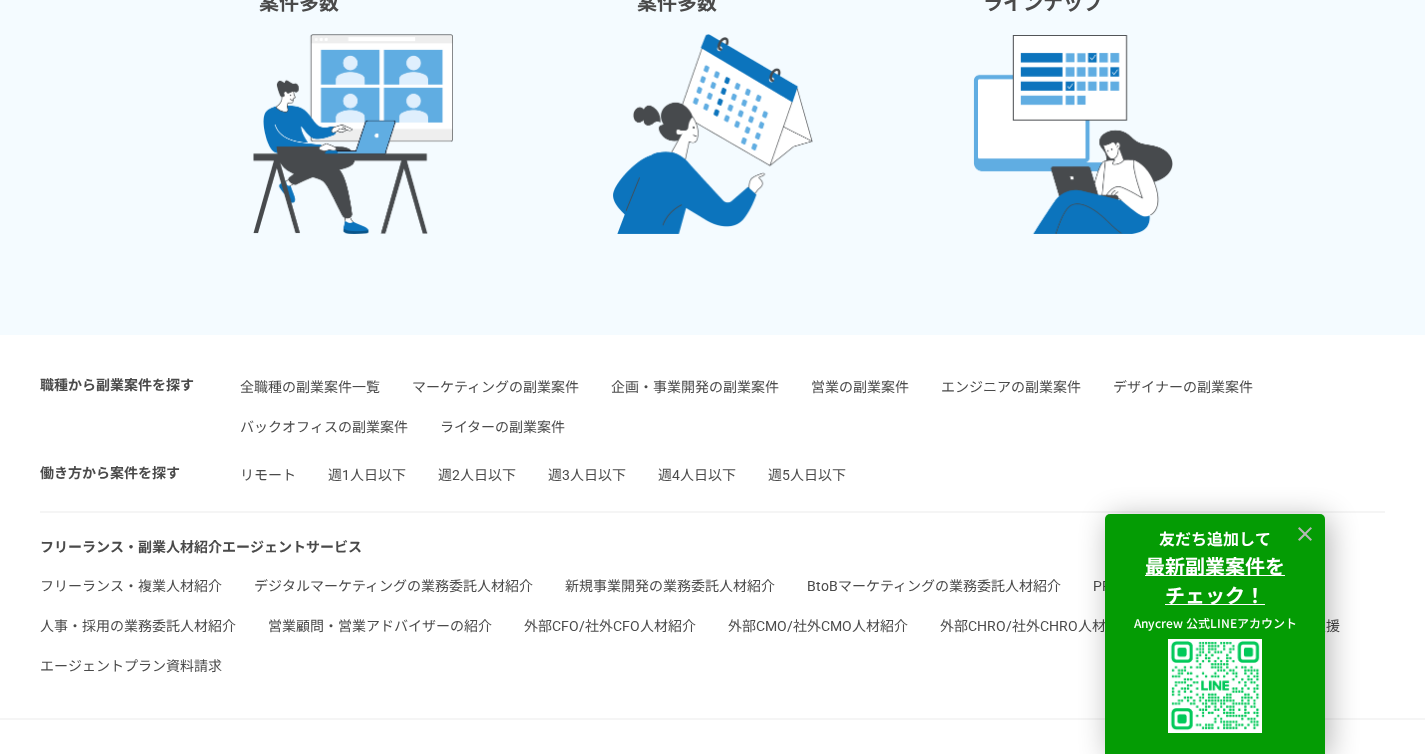 scroll, scrollTop: 4003, scrollLeft: 0, axis: vertical 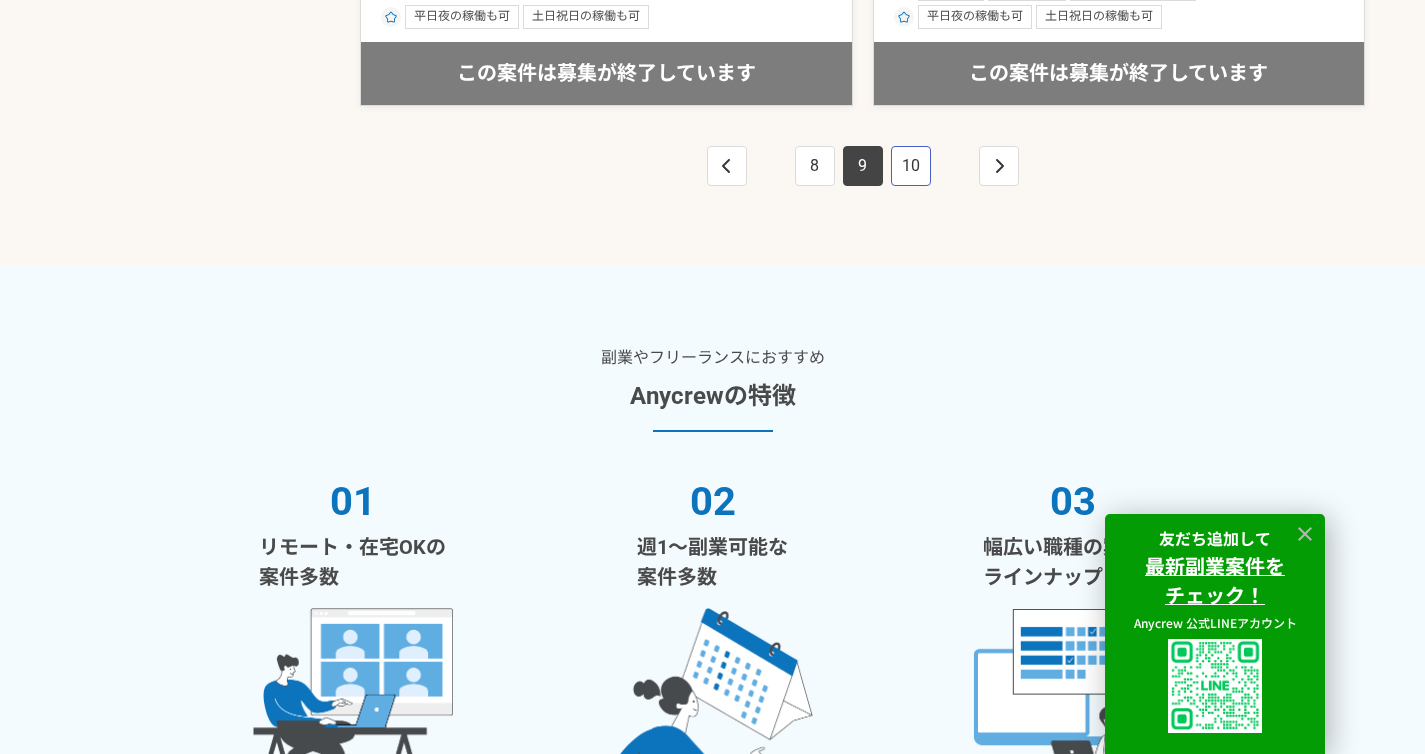 click on "10" at bounding box center [911, 166] 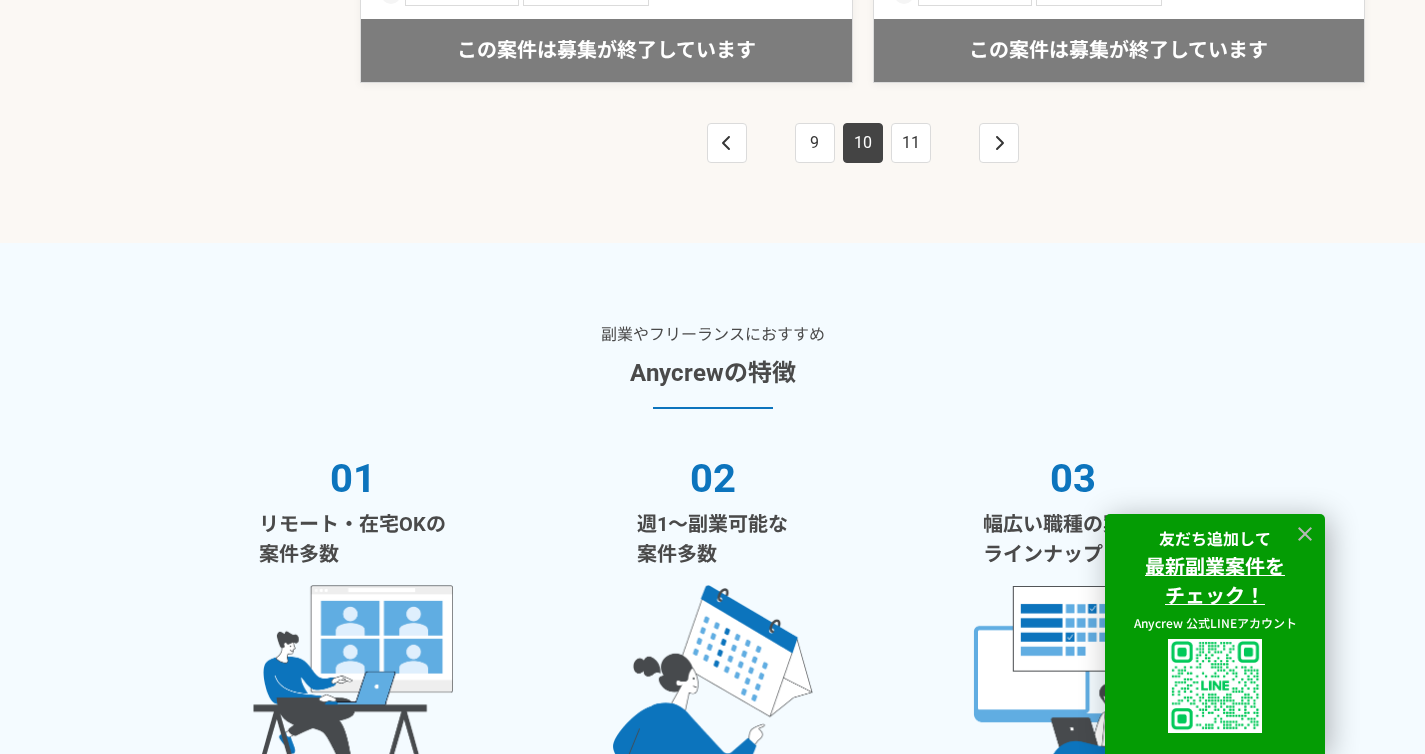 scroll, scrollTop: 4016, scrollLeft: 0, axis: vertical 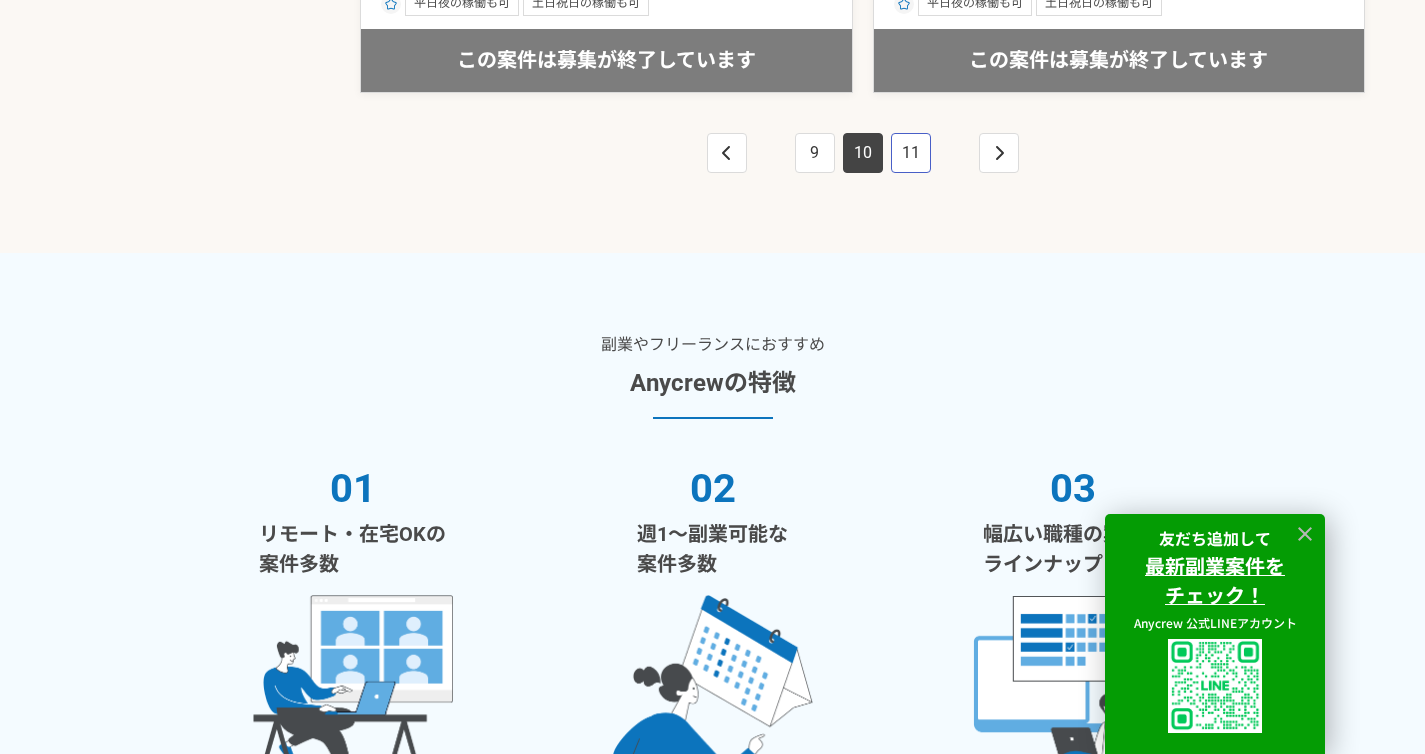click on "11" at bounding box center (911, 153) 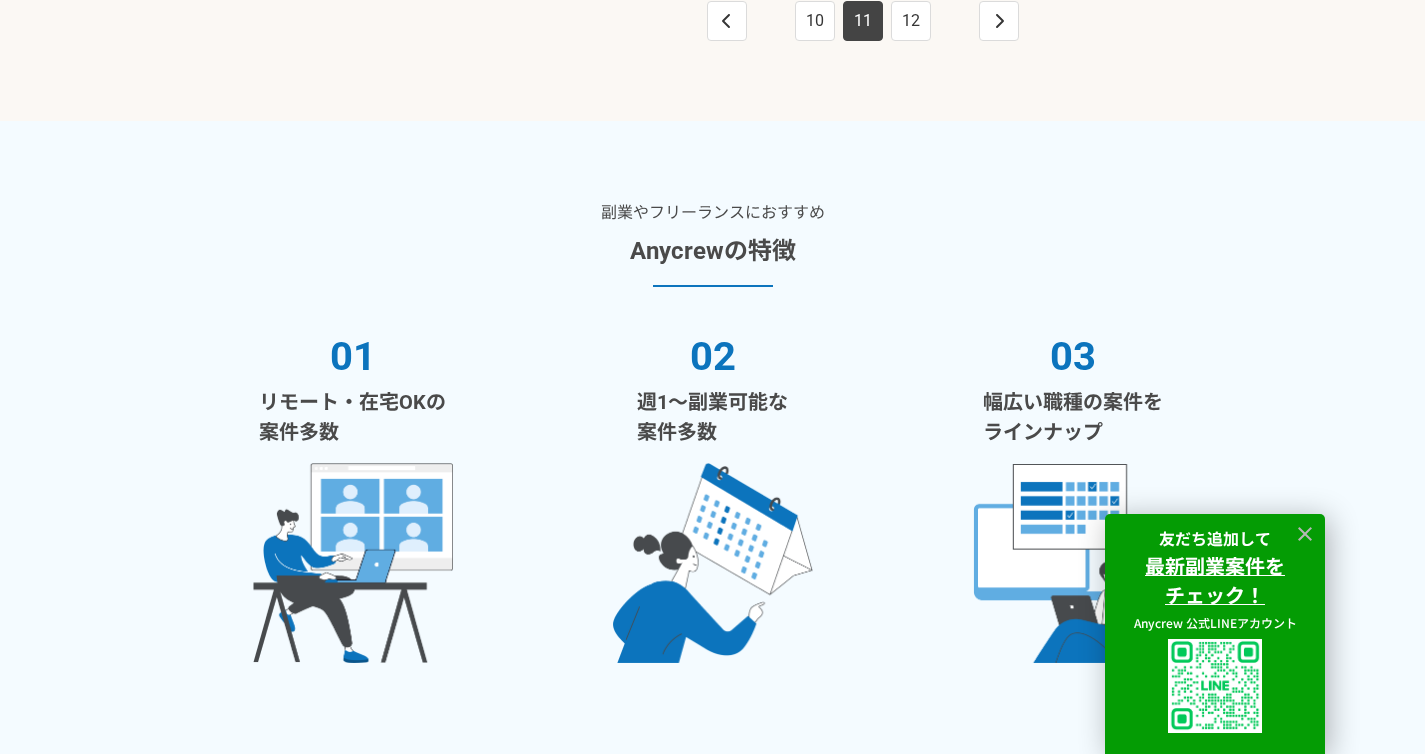 scroll, scrollTop: 3786, scrollLeft: 0, axis: vertical 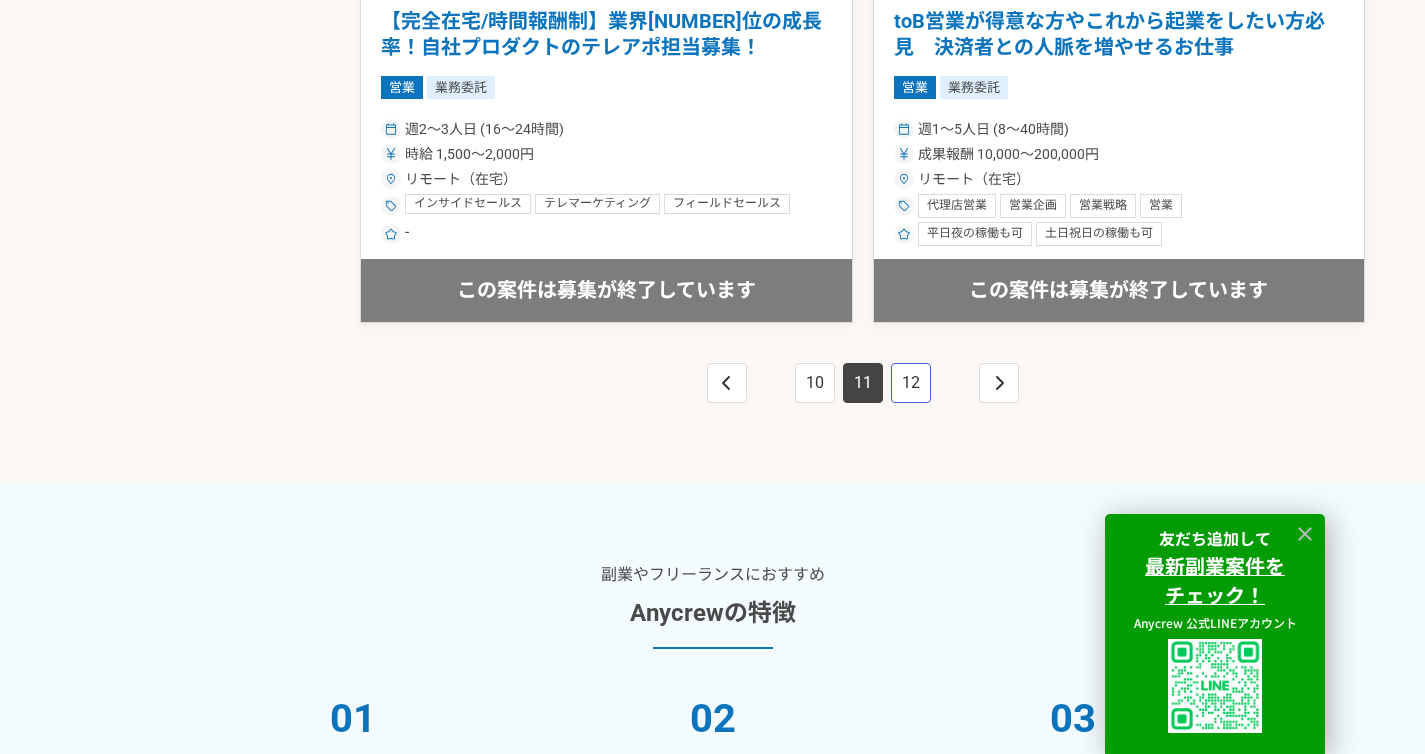 click on "12" at bounding box center (911, 383) 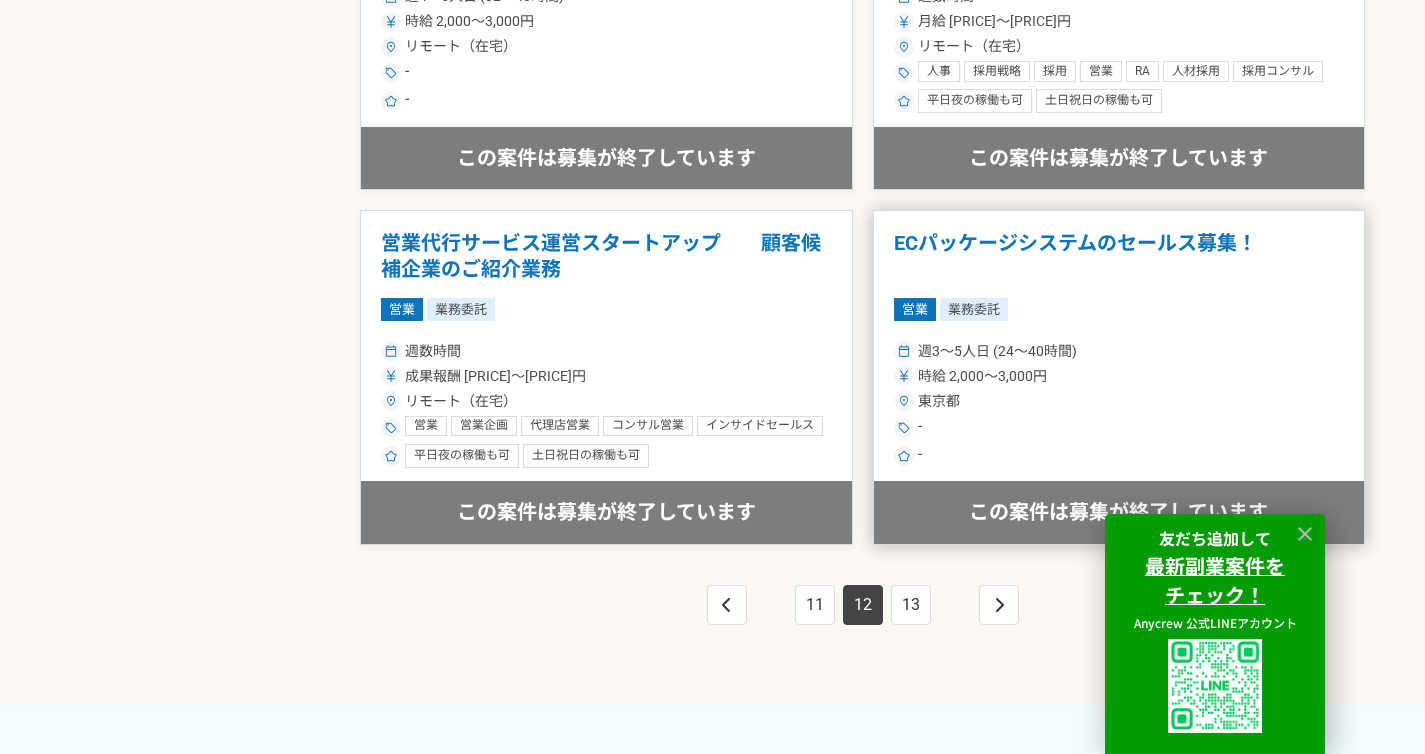 scroll, scrollTop: 3538, scrollLeft: 0, axis: vertical 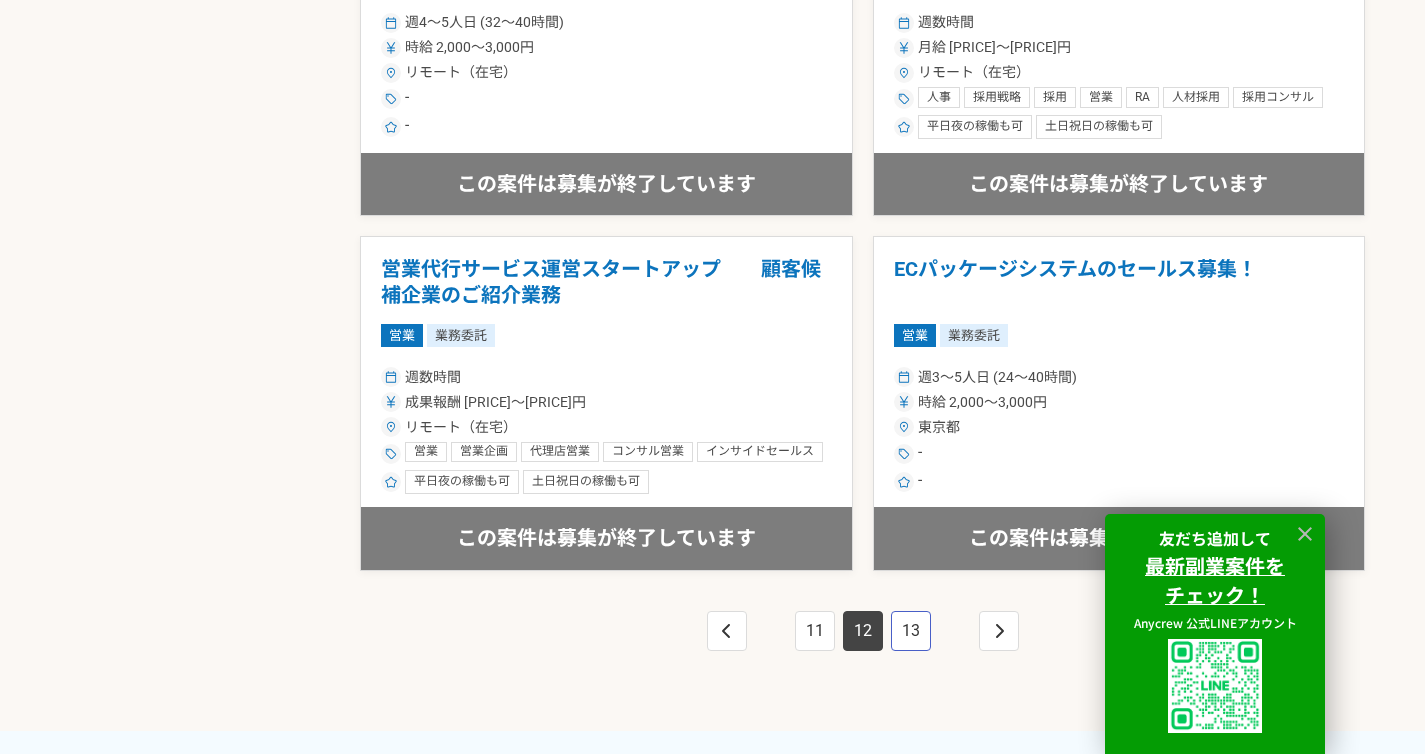 click on "13" at bounding box center (911, 631) 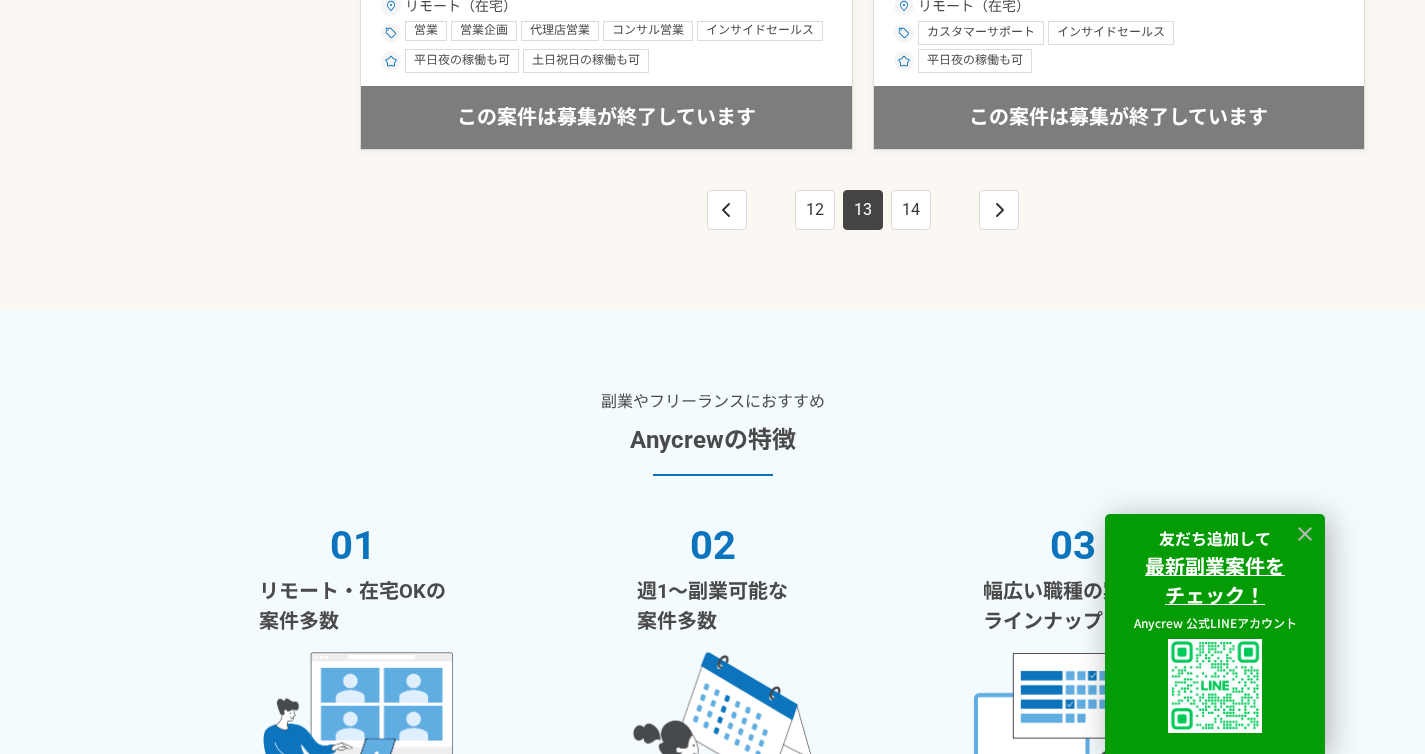 scroll, scrollTop: 3891, scrollLeft: 0, axis: vertical 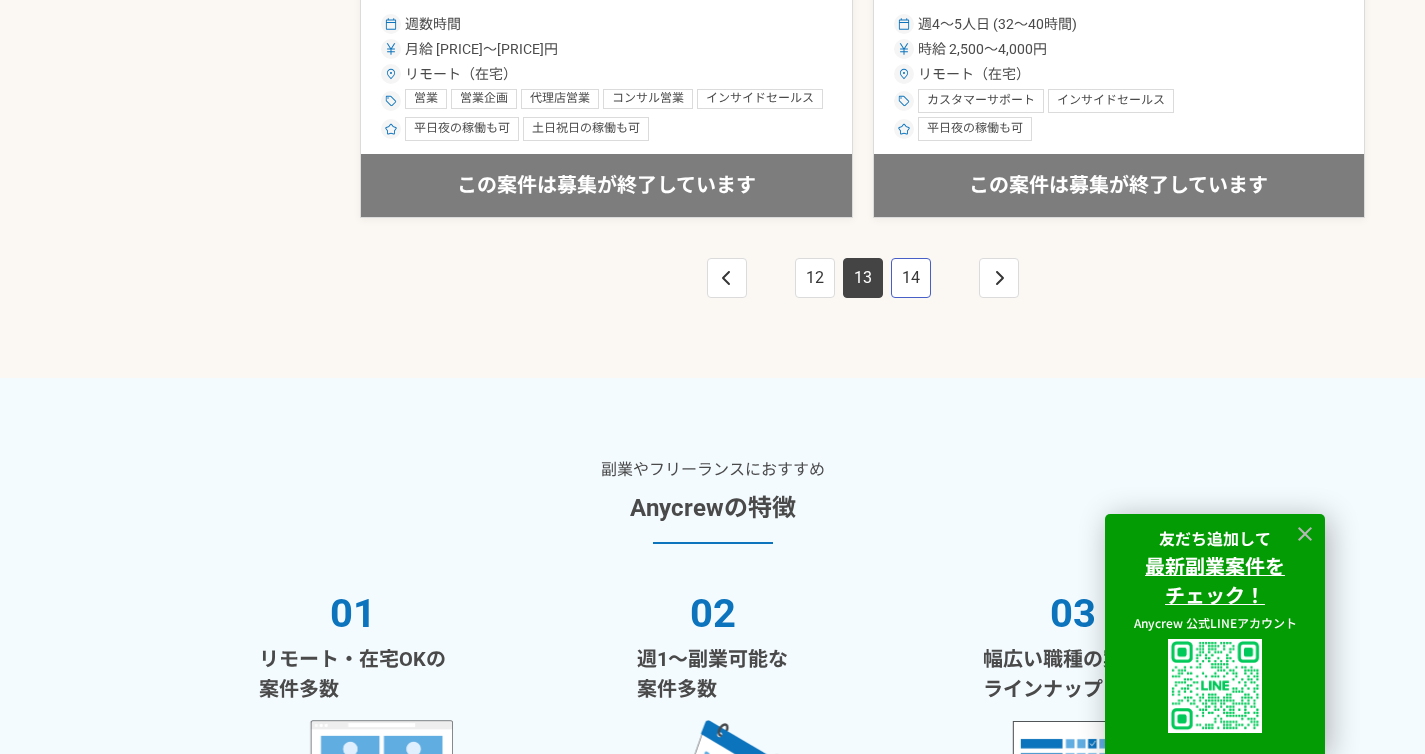 click on "14" at bounding box center [911, 278] 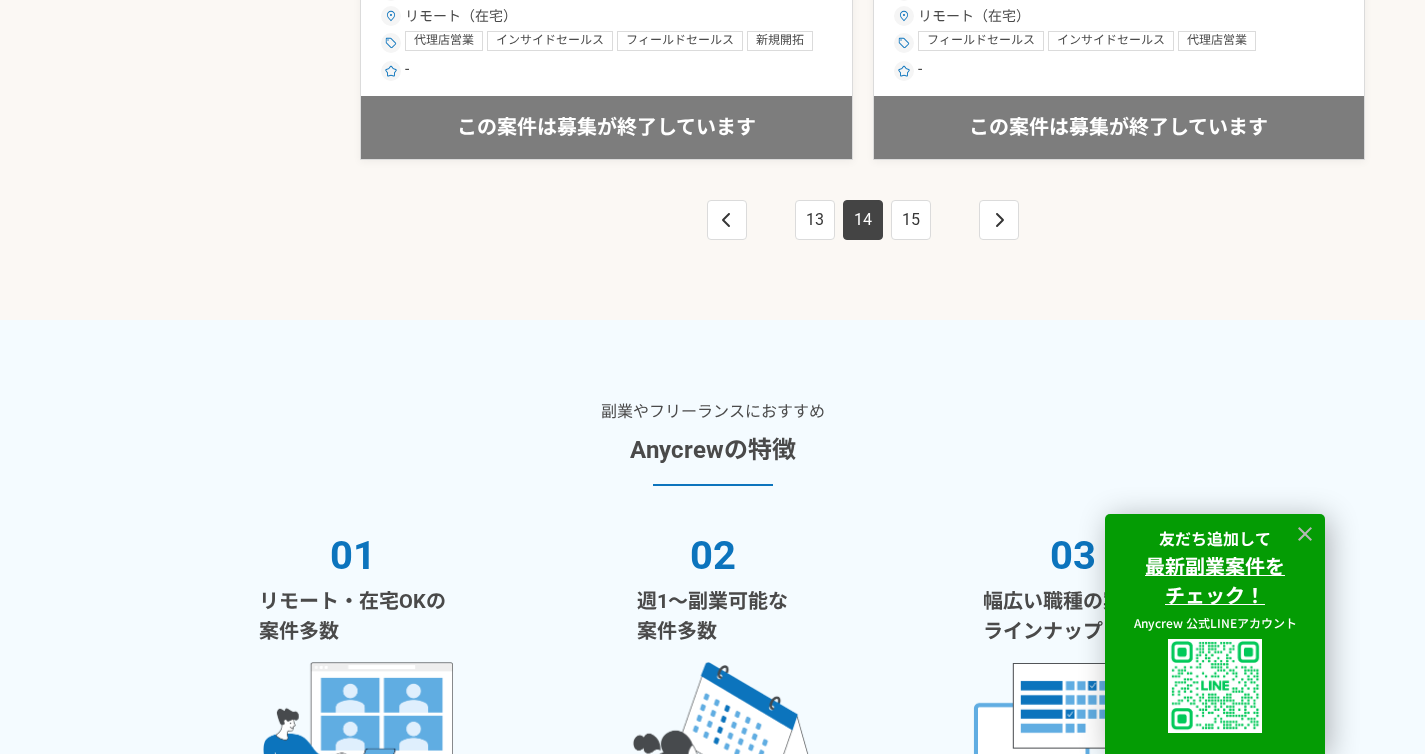scroll, scrollTop: 3839, scrollLeft: 0, axis: vertical 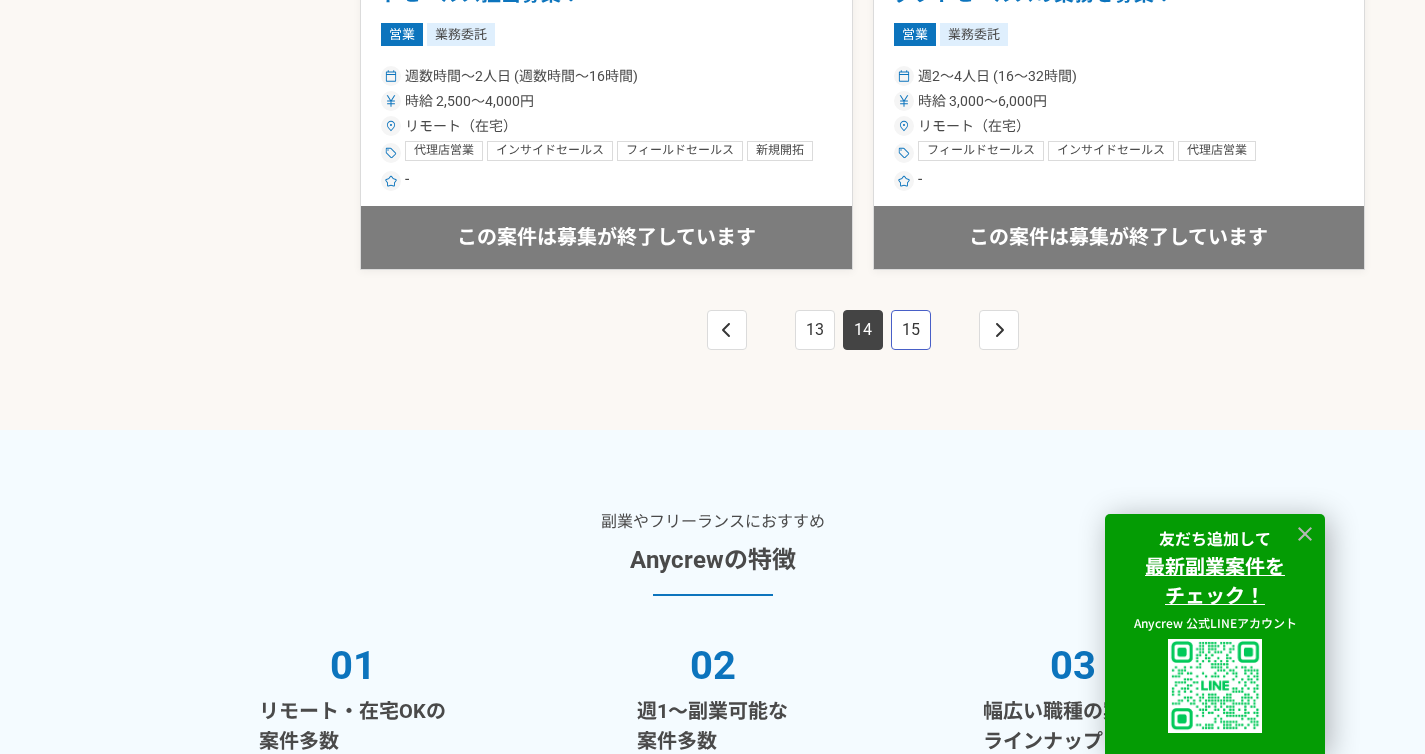 click on "15" at bounding box center (911, 330) 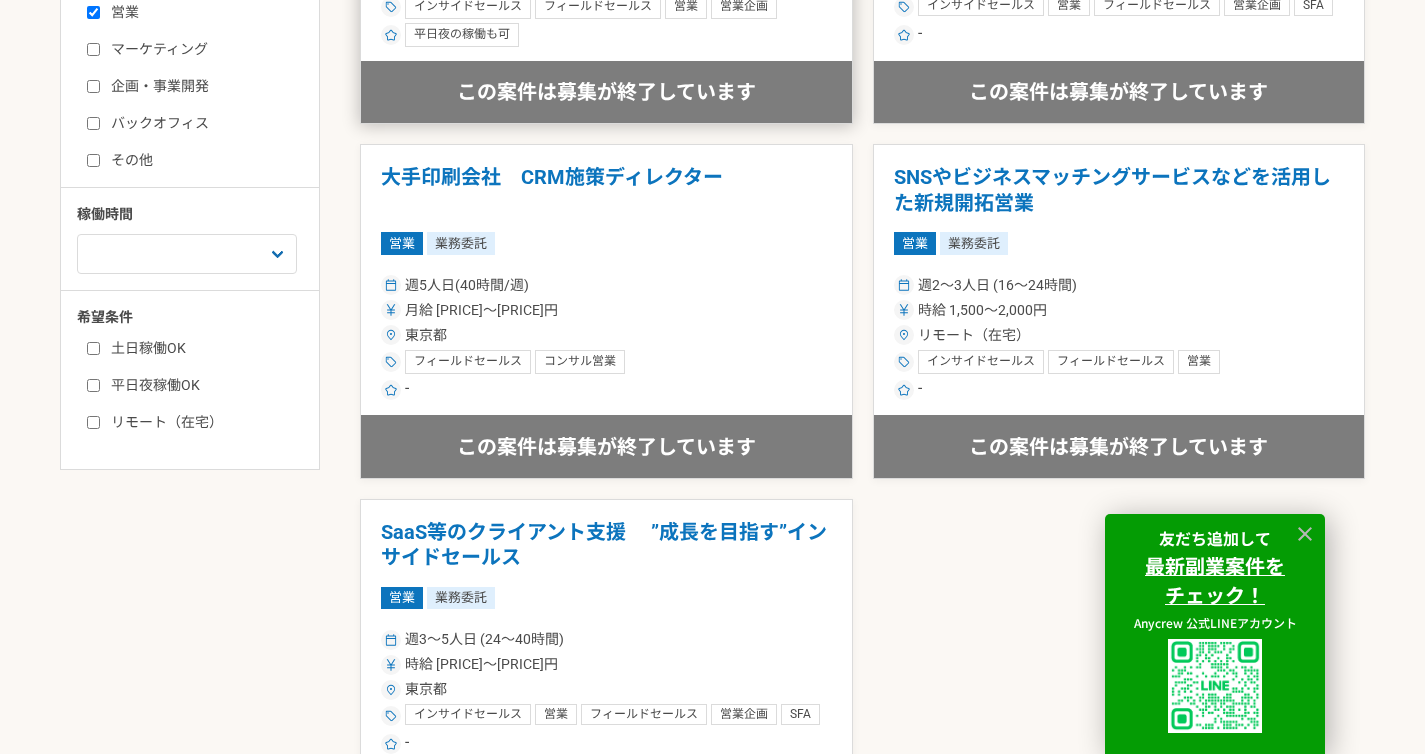 scroll, scrollTop: 247, scrollLeft: 0, axis: vertical 